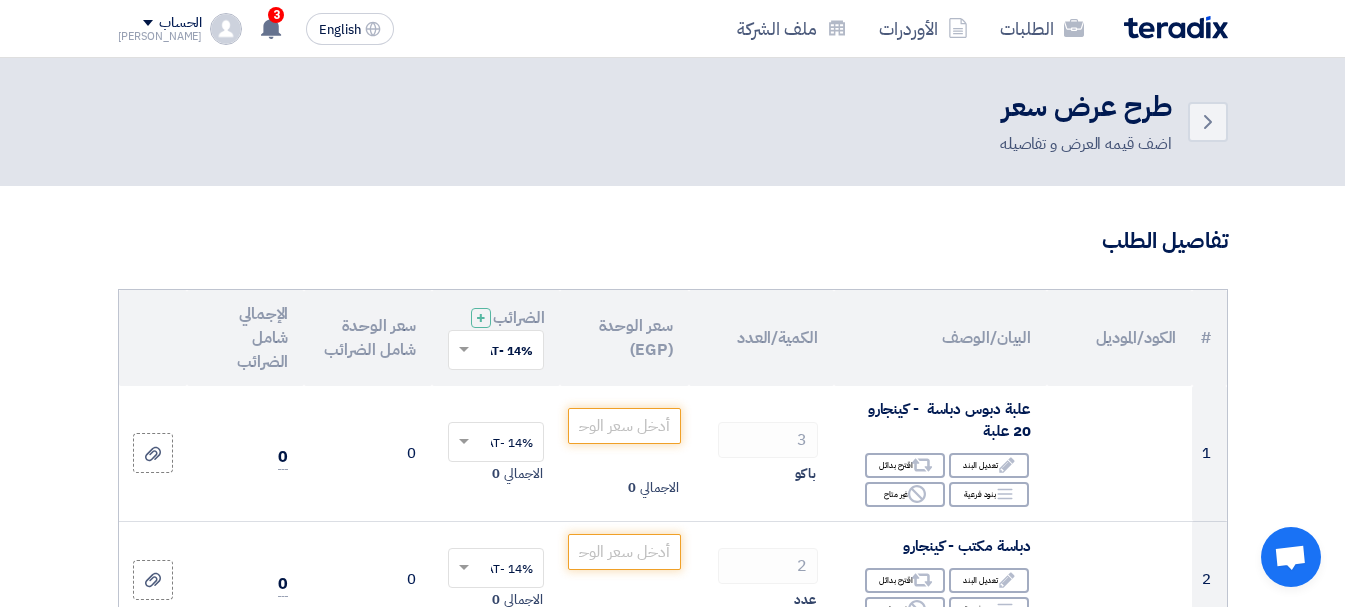 scroll, scrollTop: 200, scrollLeft: 0, axis: vertical 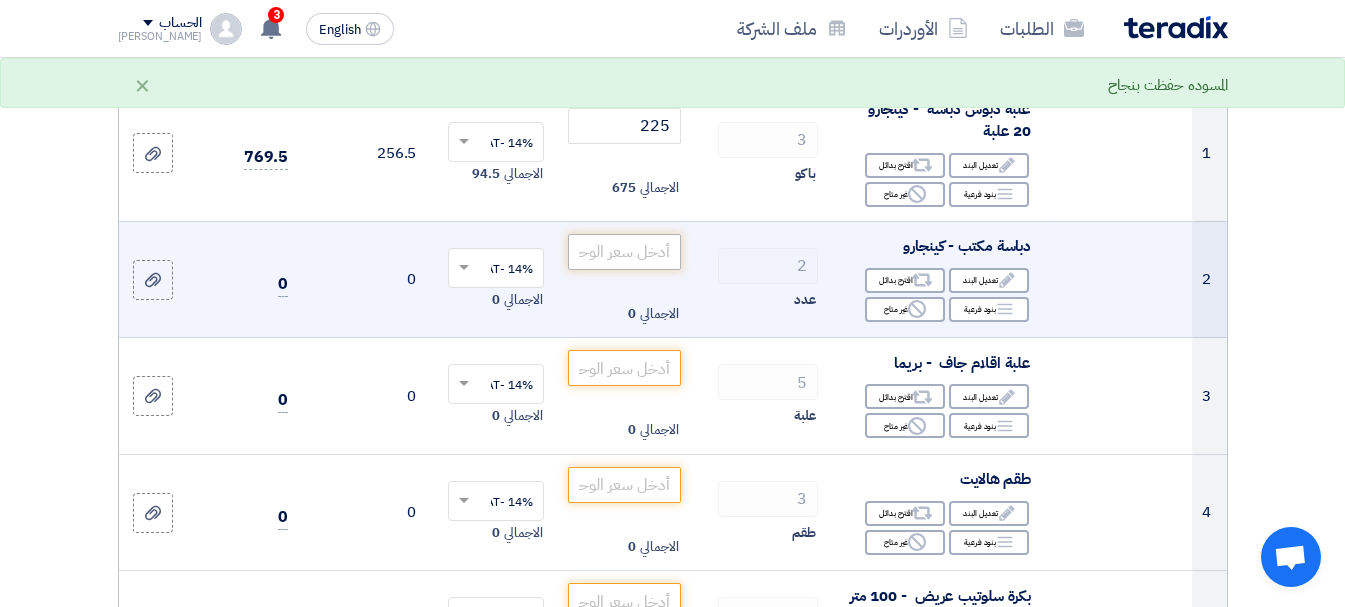 type on "225" 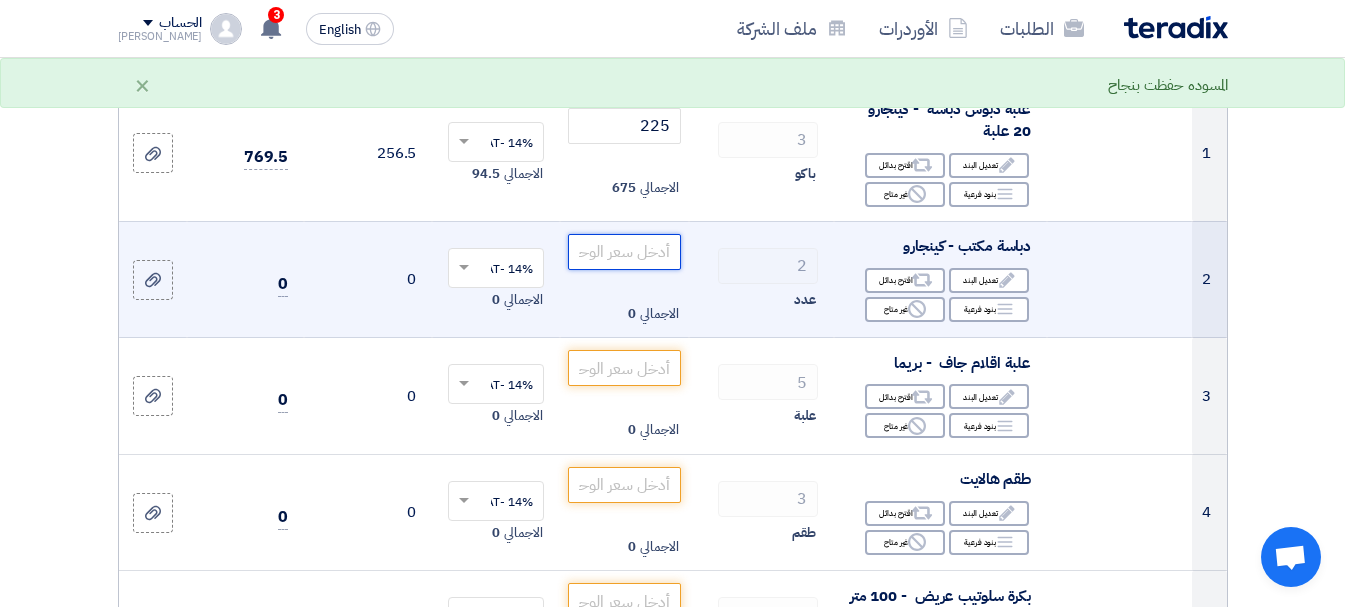 click 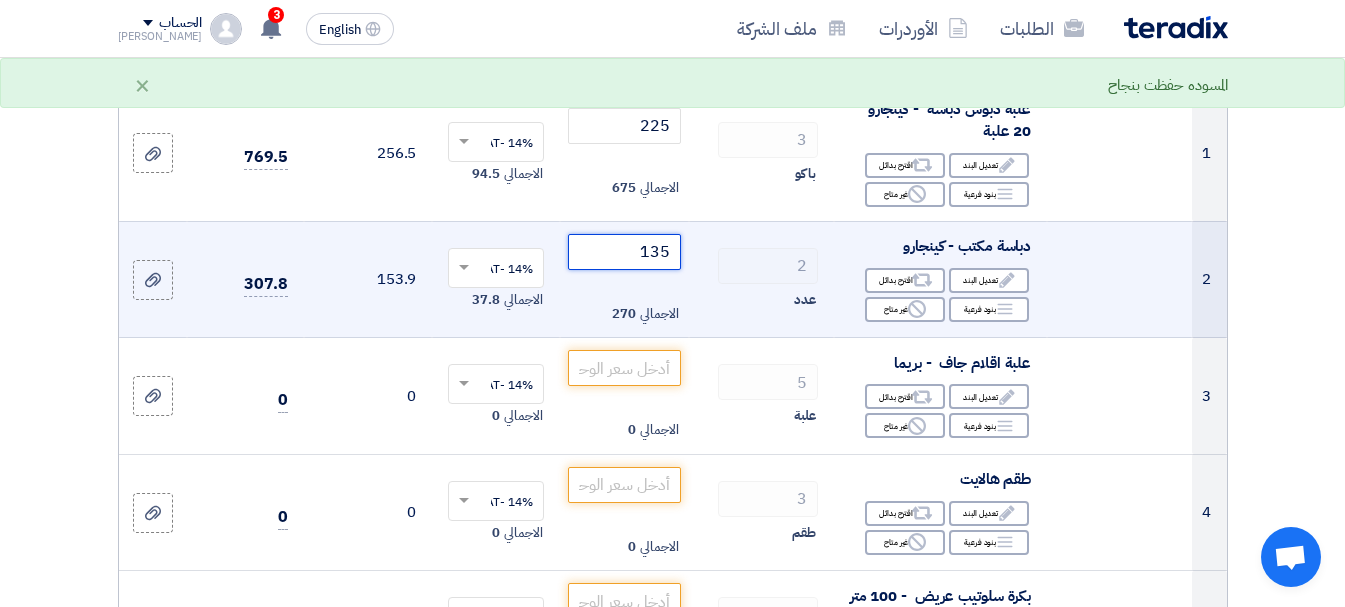 scroll, scrollTop: 400, scrollLeft: 0, axis: vertical 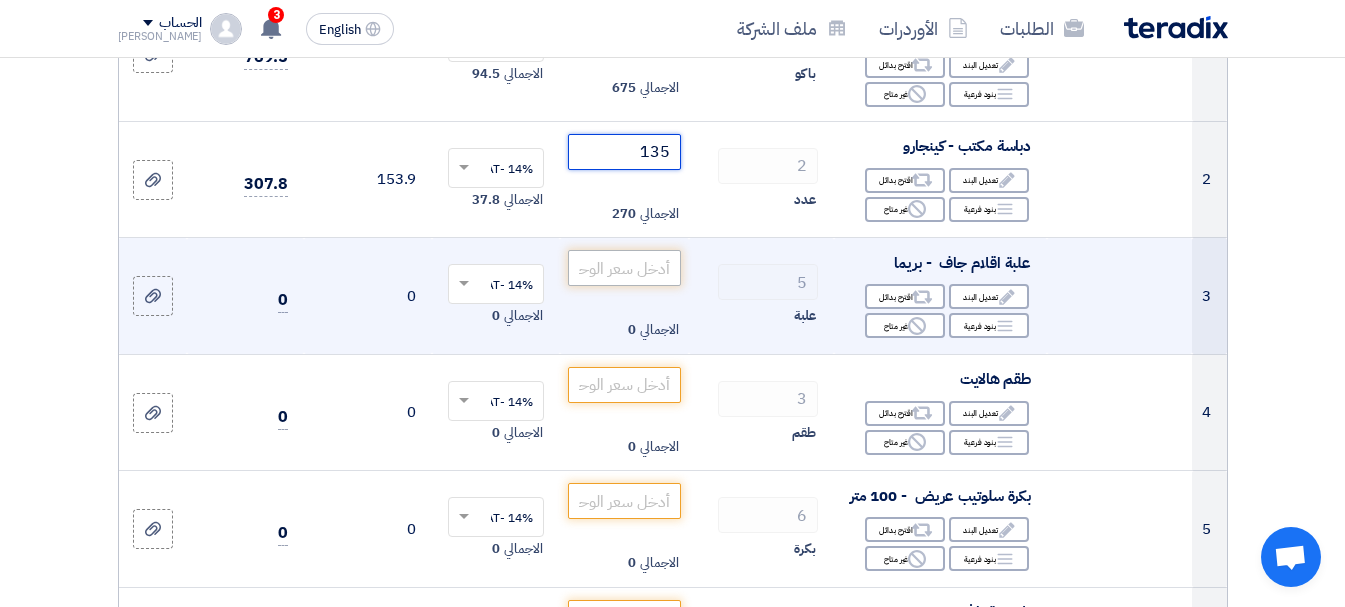 type on "135" 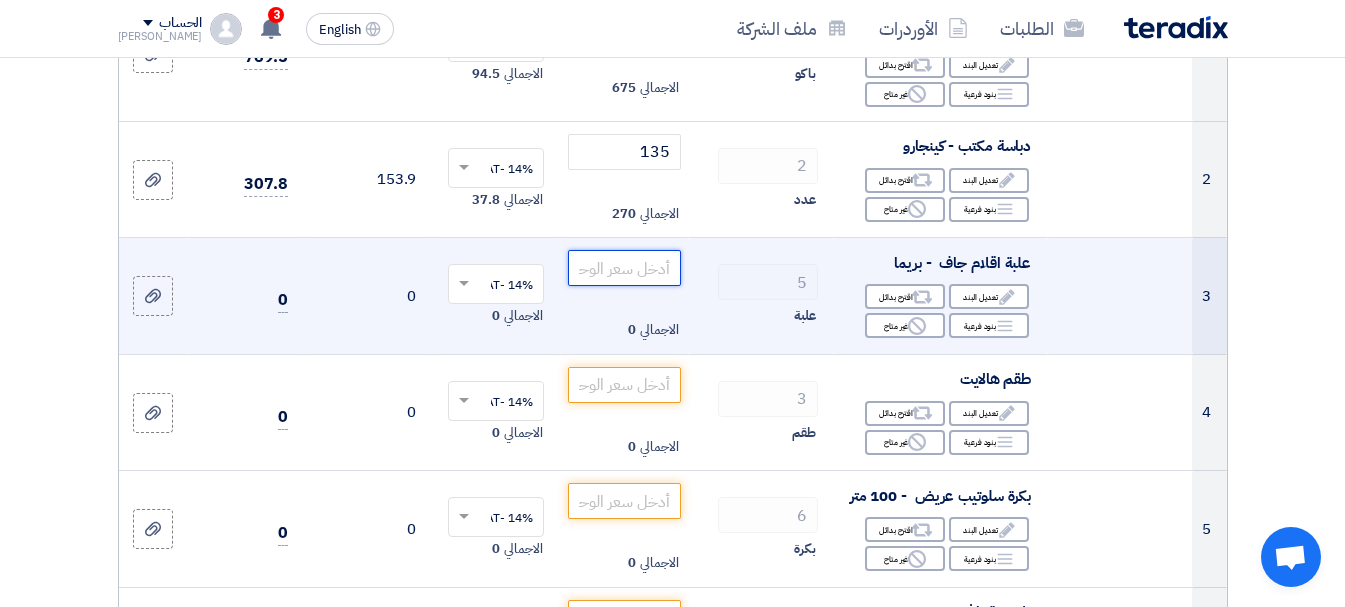 click 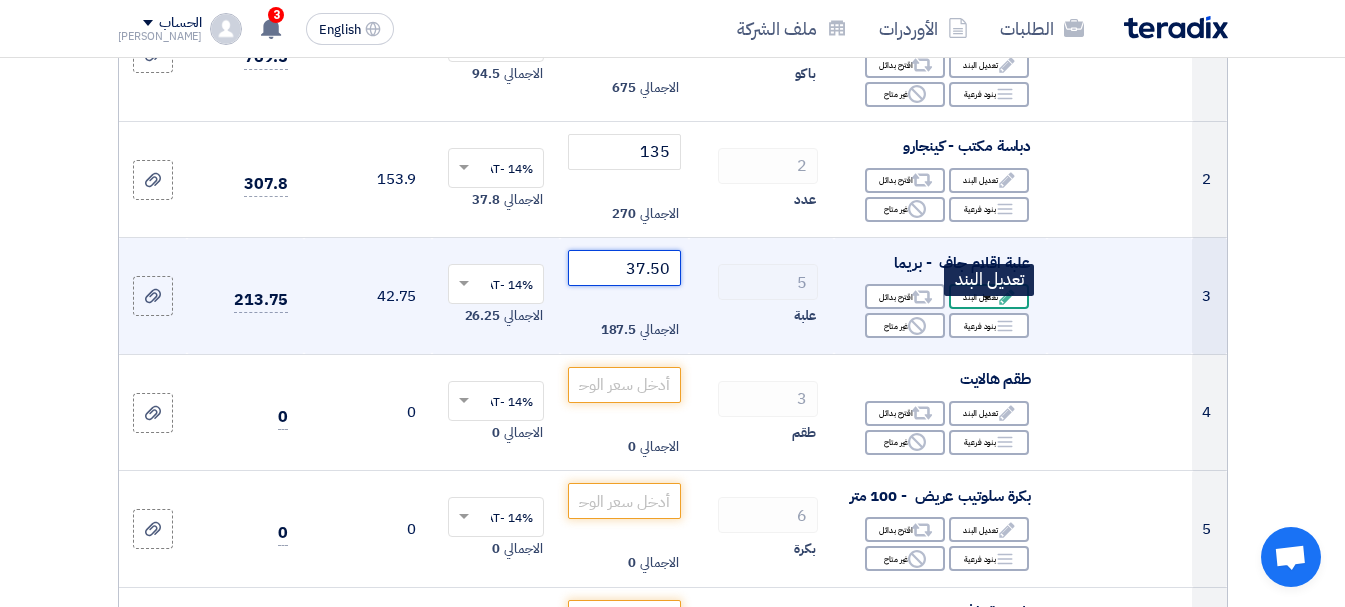 type on "37.50" 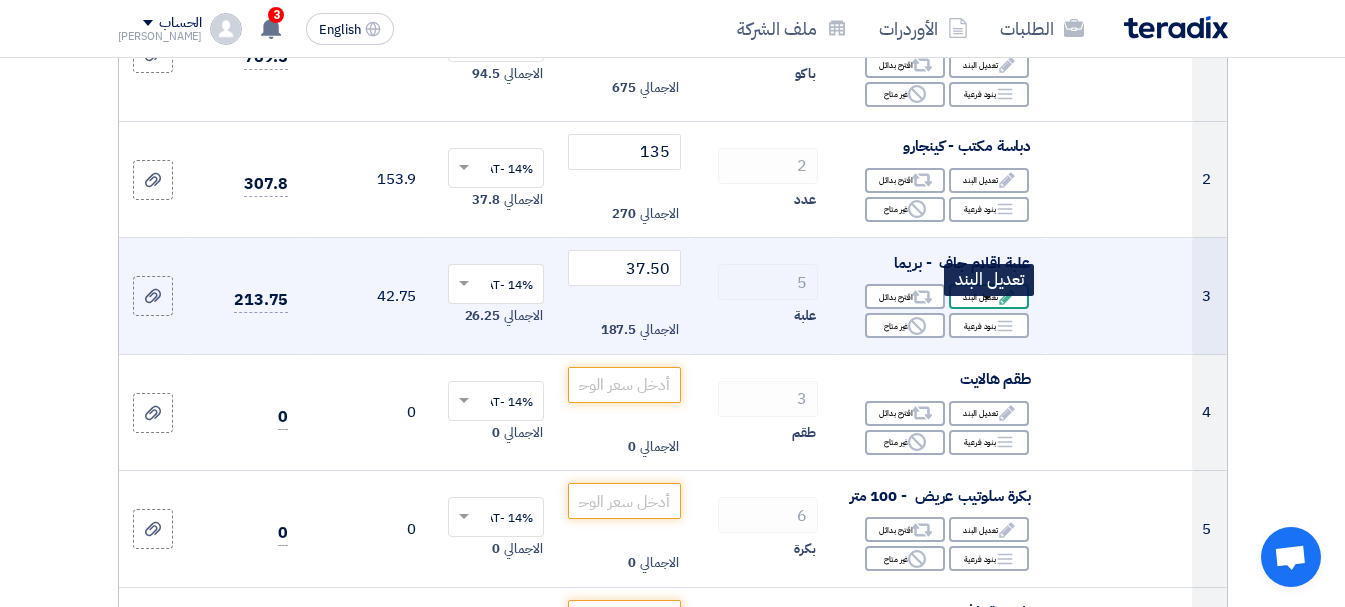 click on "Edit
تعديل البند" 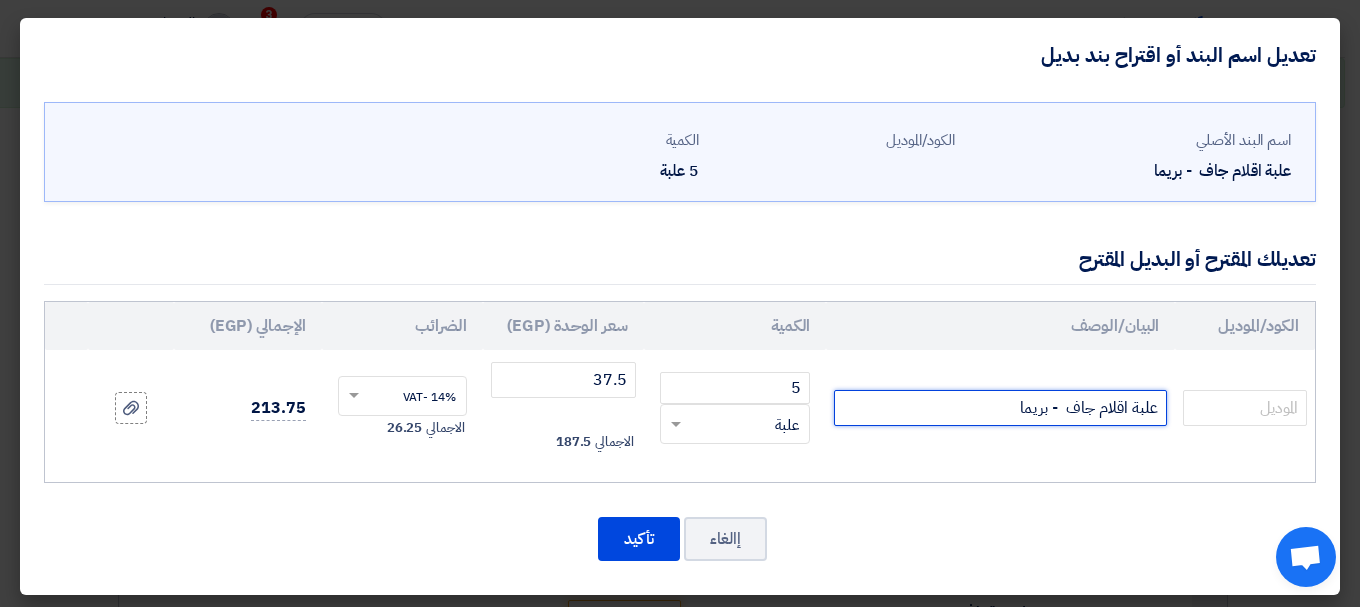click on "علبة اقلام جاف  - بريما" 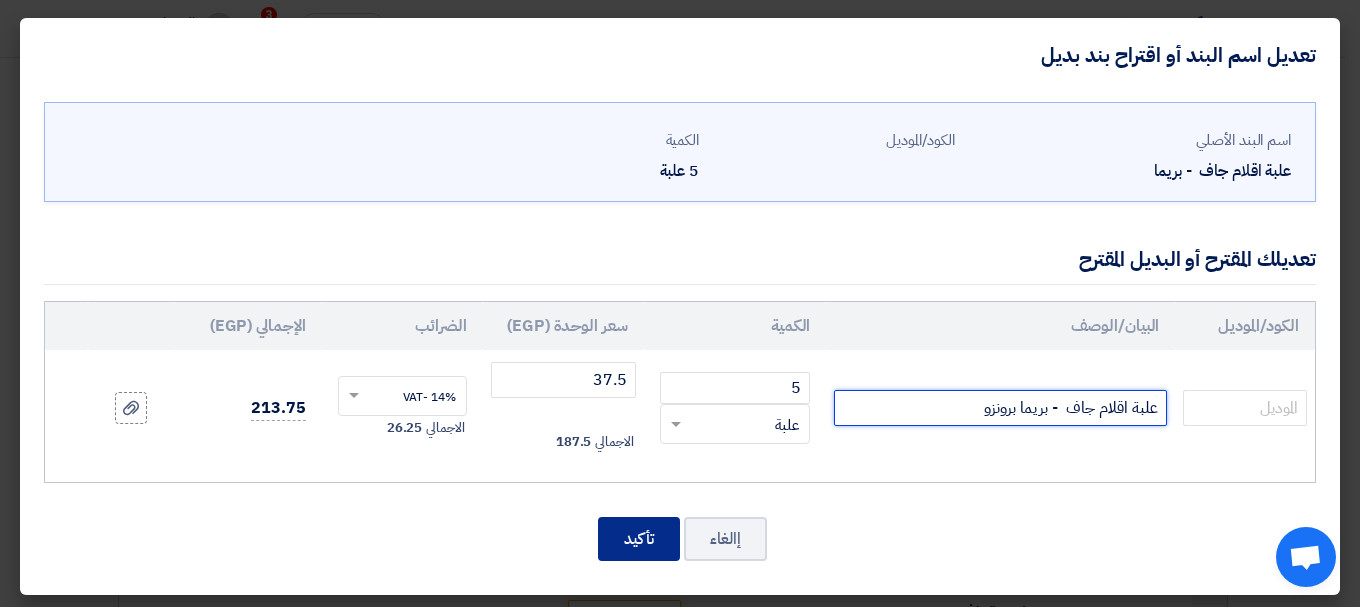 type on "علبة اقلام جاف  - بريما برونزو" 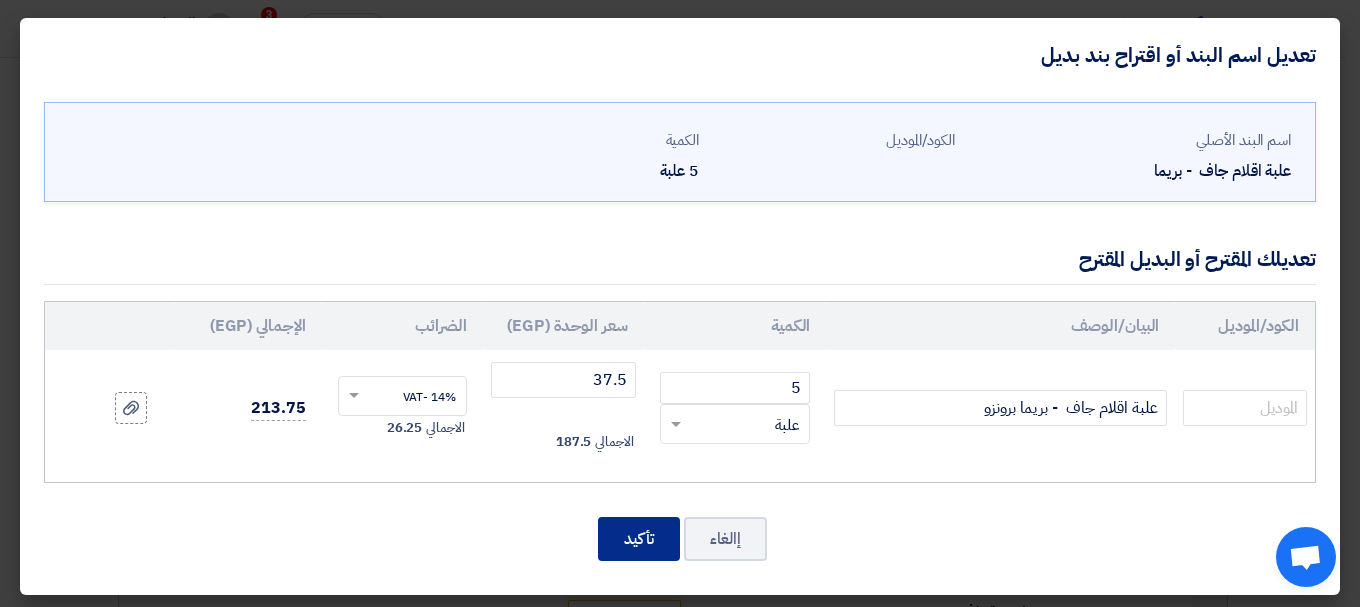 click on "تأكيد" 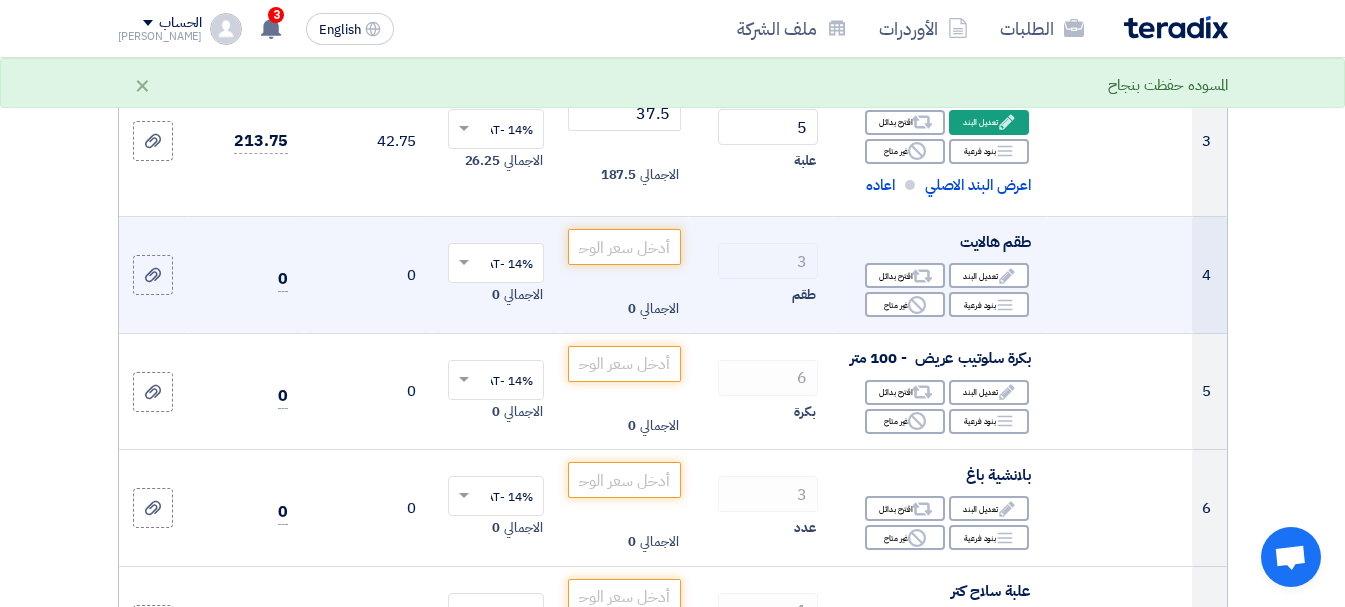 scroll, scrollTop: 600, scrollLeft: 0, axis: vertical 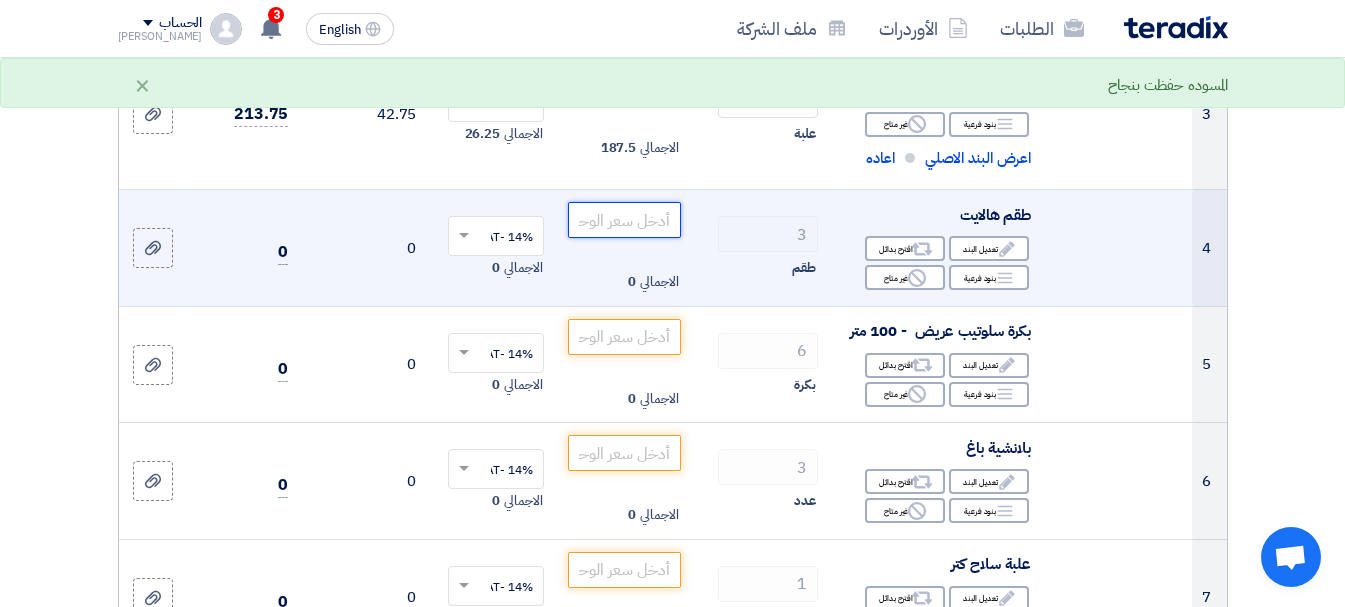 click 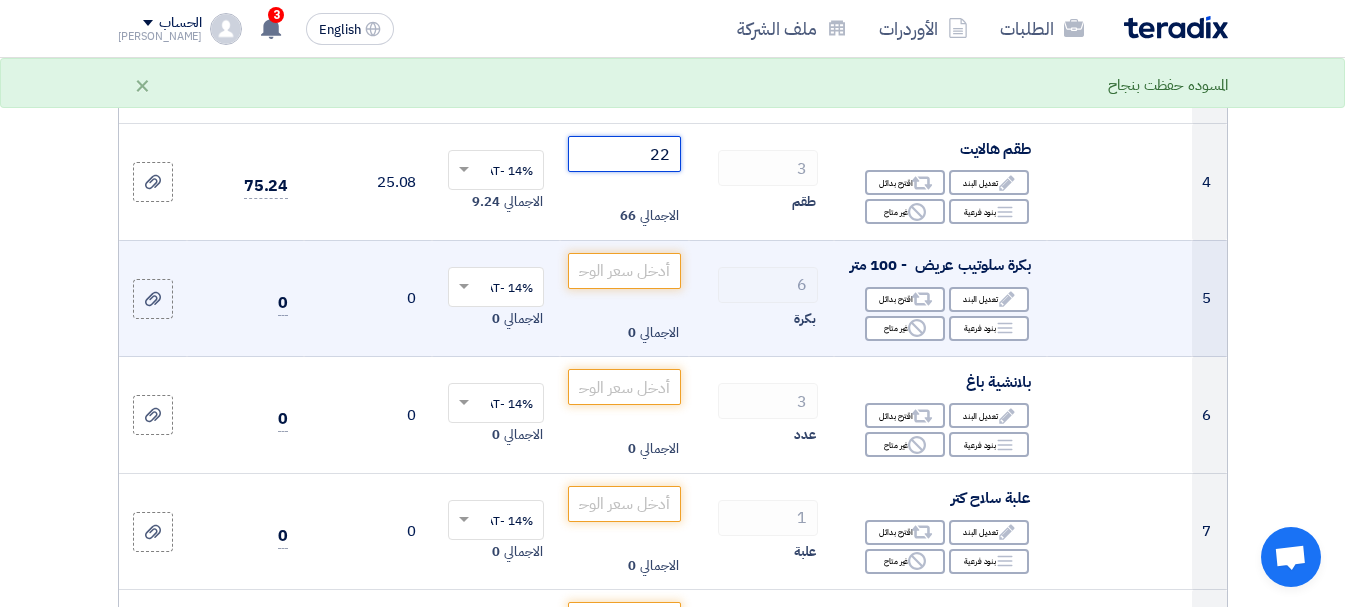 scroll, scrollTop: 700, scrollLeft: 0, axis: vertical 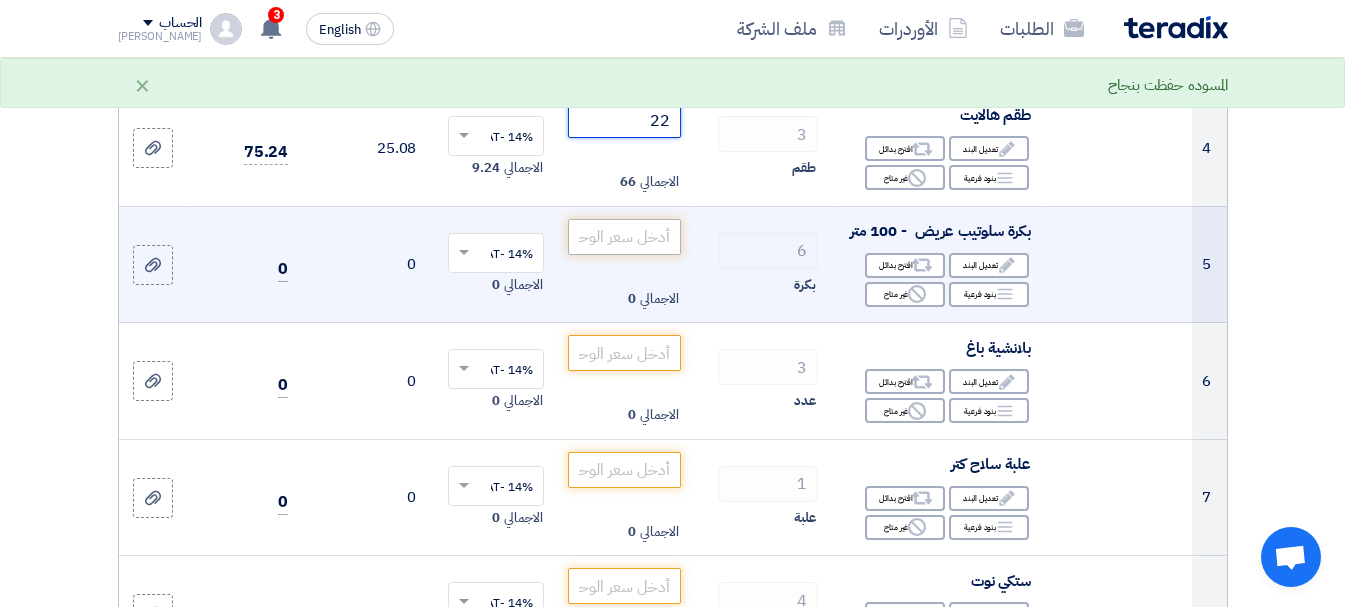 type on "22" 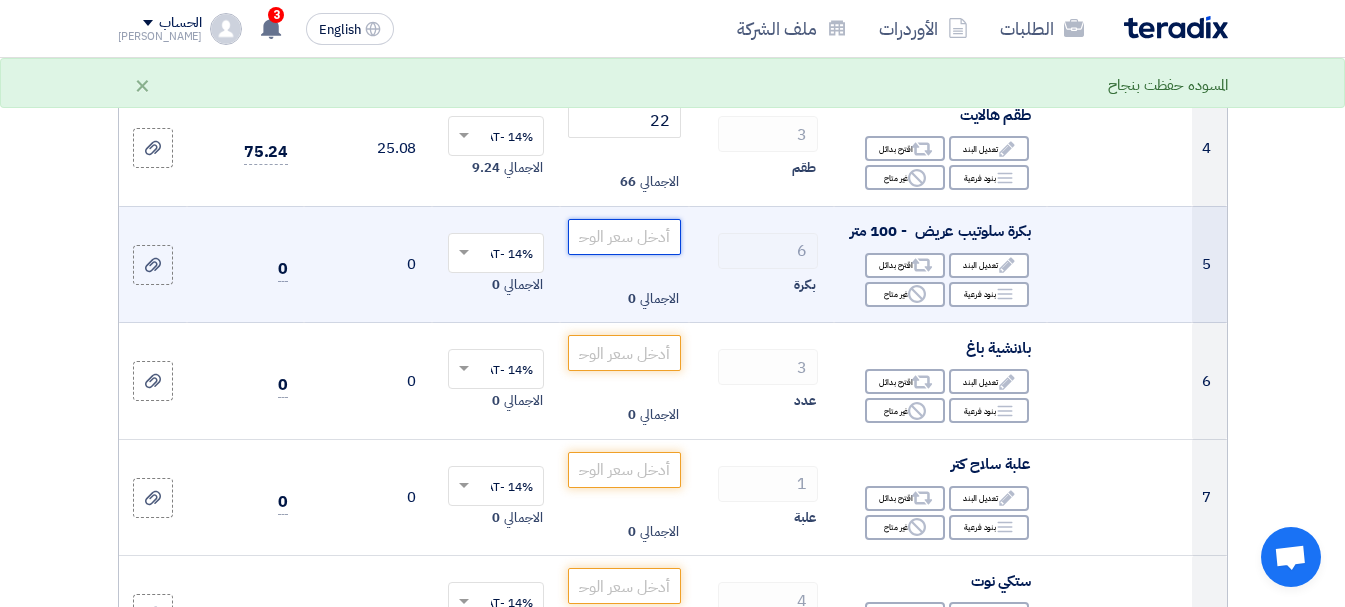click 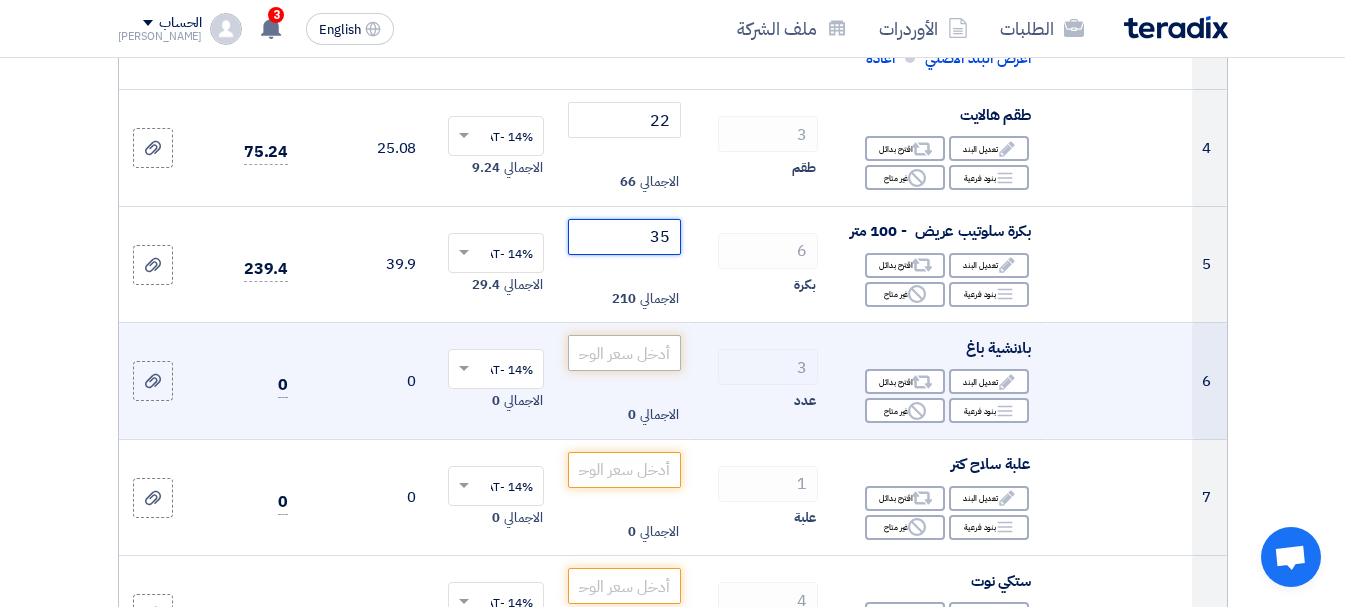 type on "35" 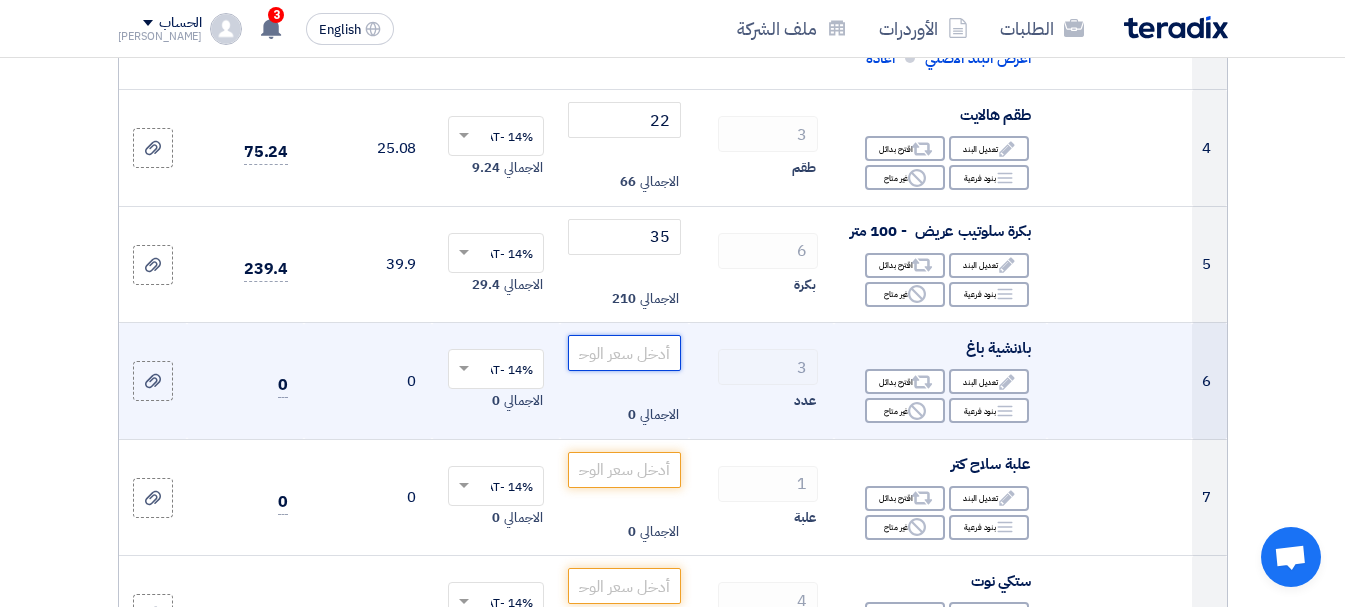 click 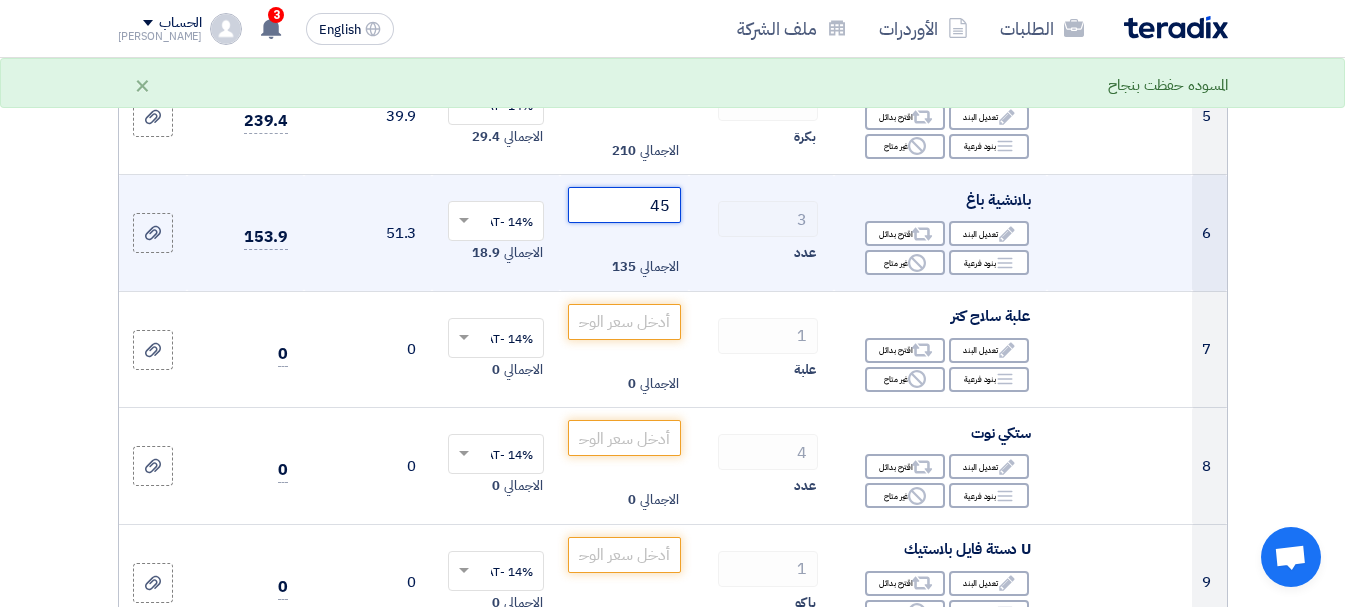 scroll, scrollTop: 900, scrollLeft: 0, axis: vertical 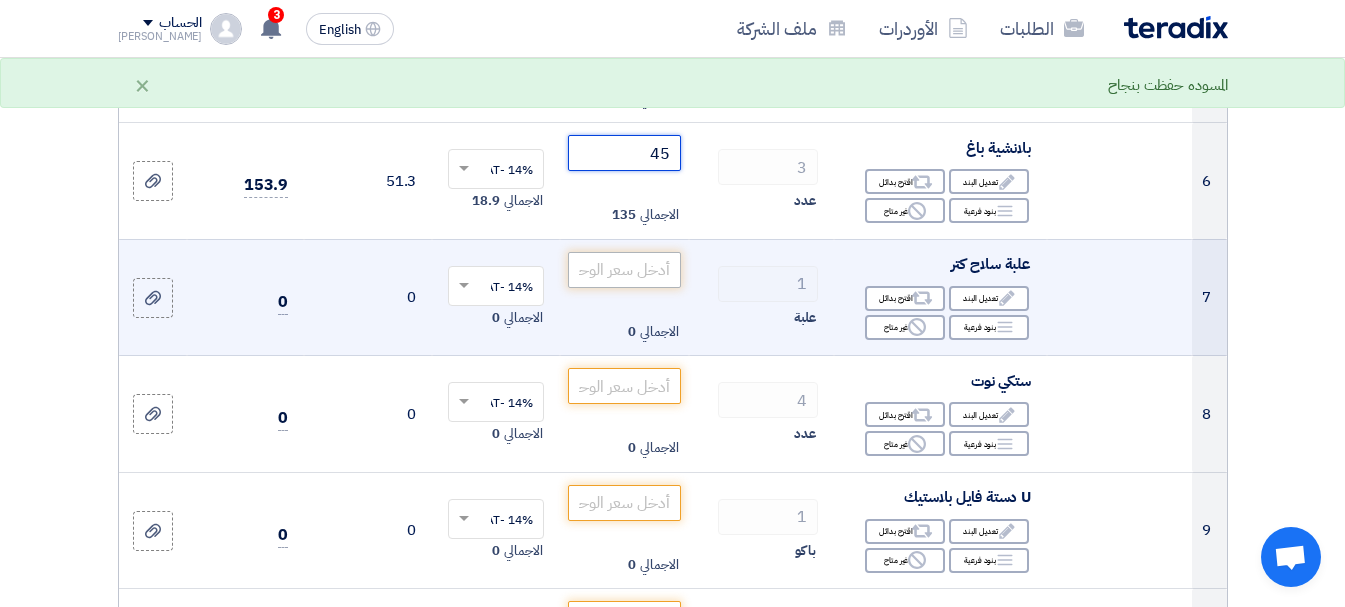 type on "45" 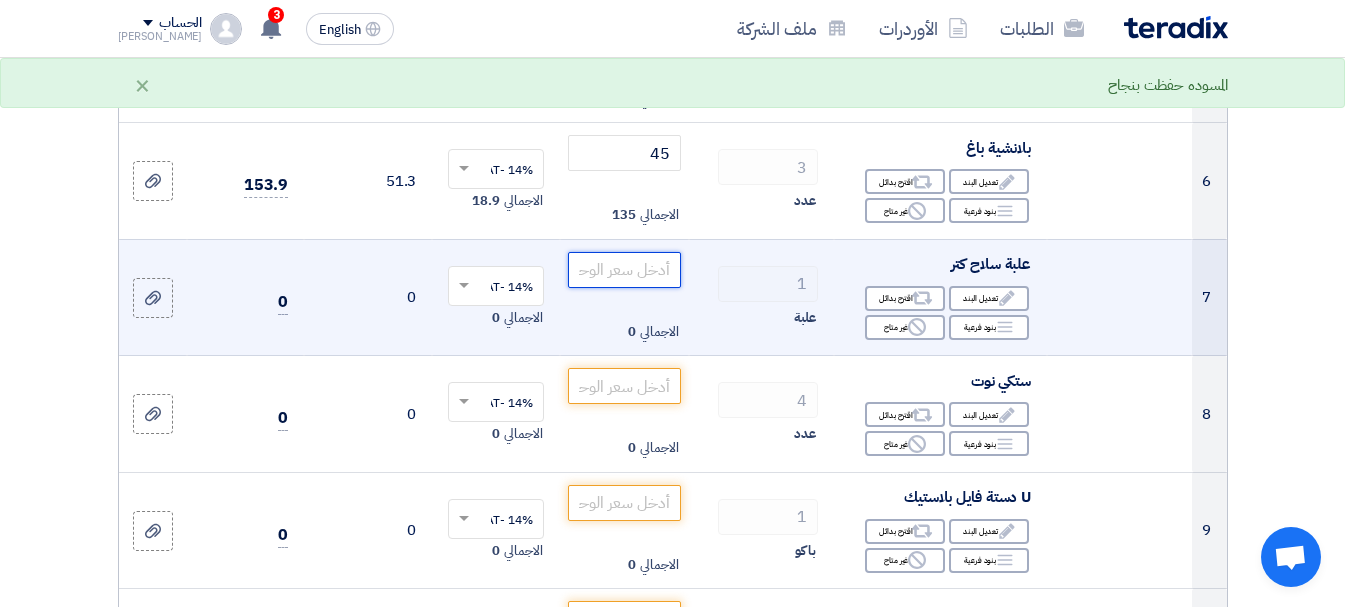 click 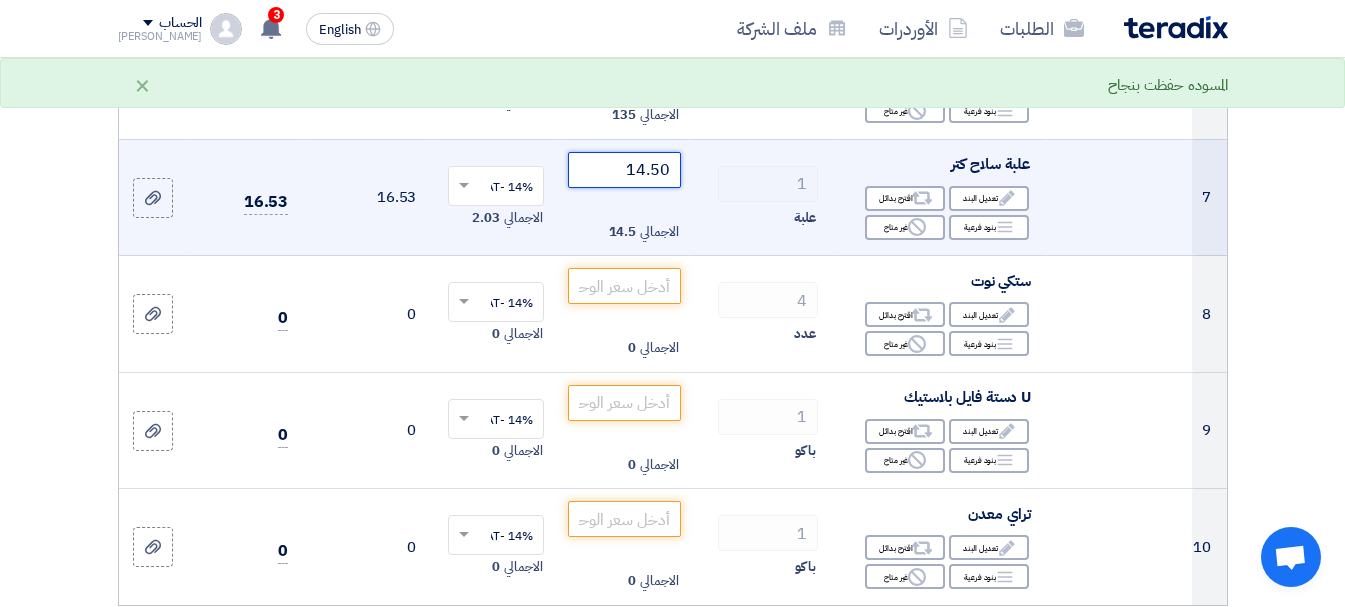 scroll, scrollTop: 1100, scrollLeft: 0, axis: vertical 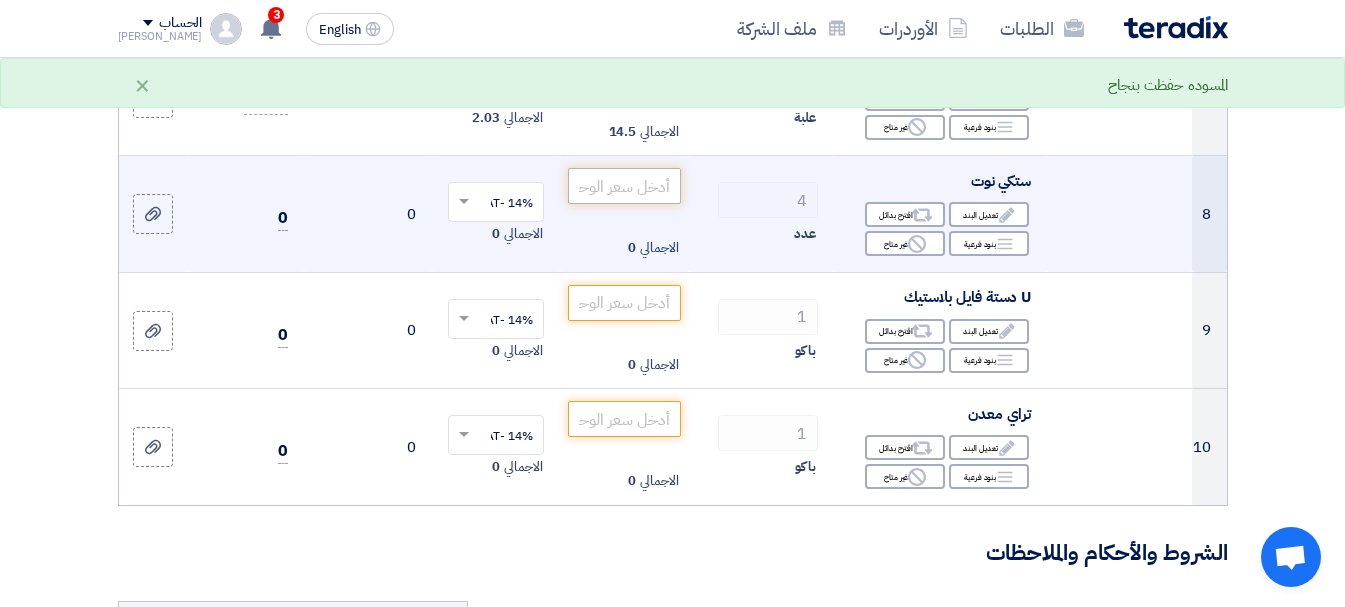 type on "14.50" 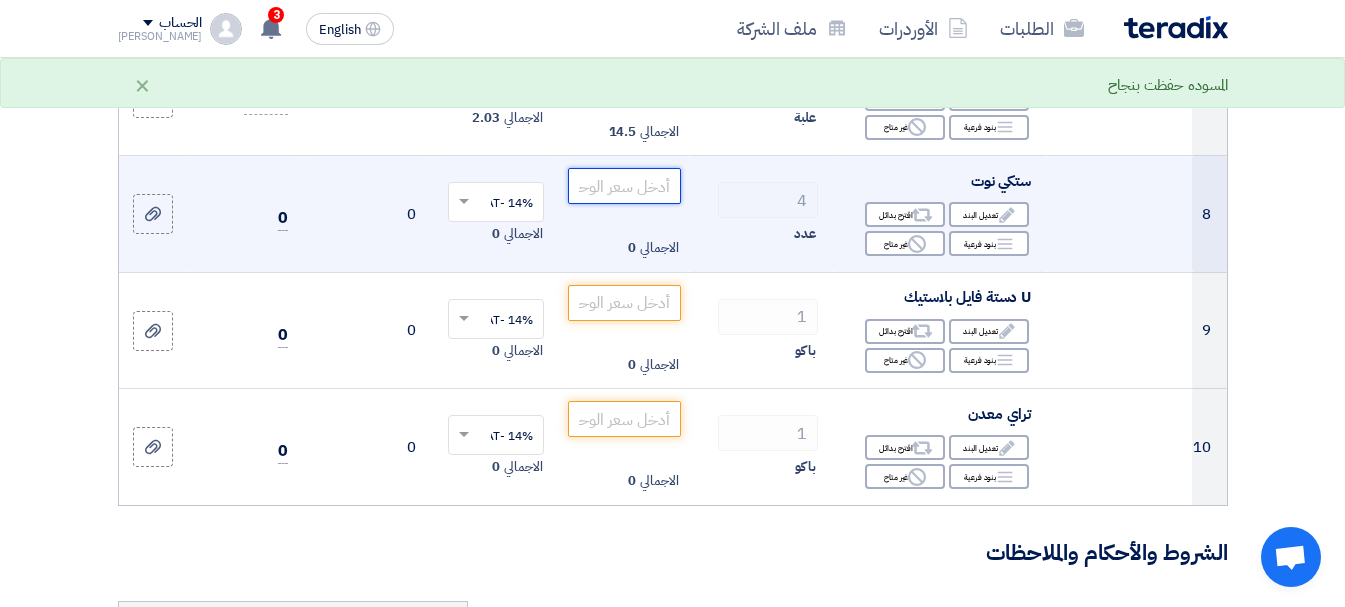 click 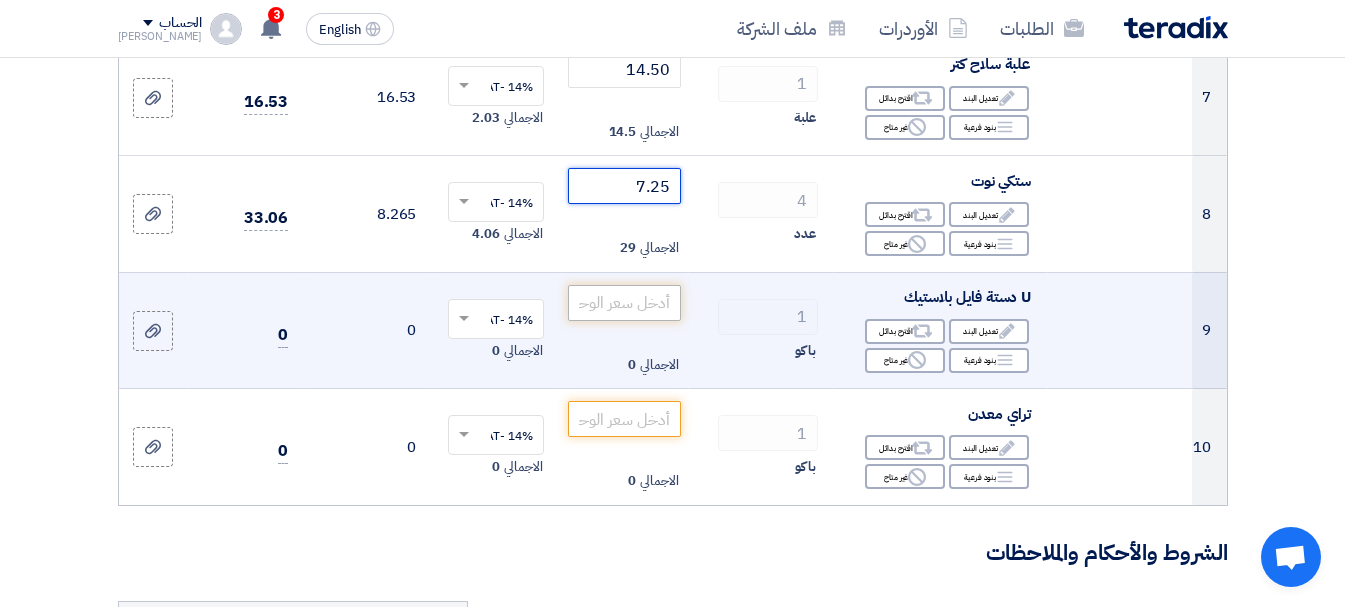 type on "7.25" 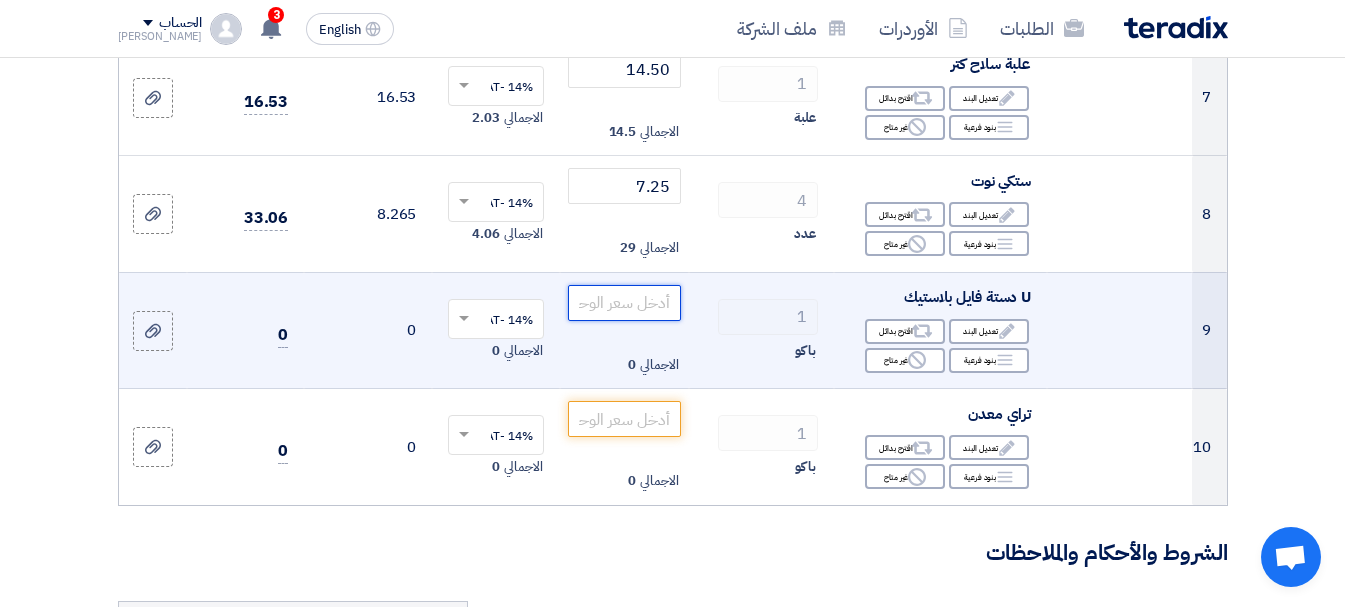 click 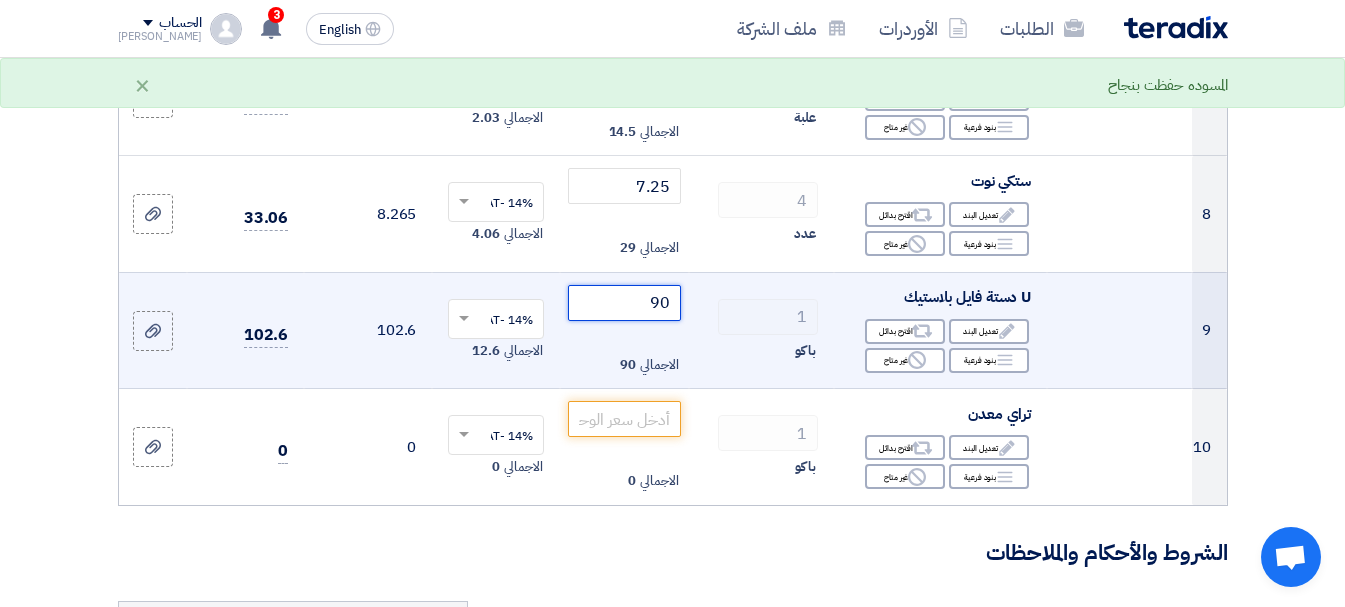 scroll, scrollTop: 1200, scrollLeft: 0, axis: vertical 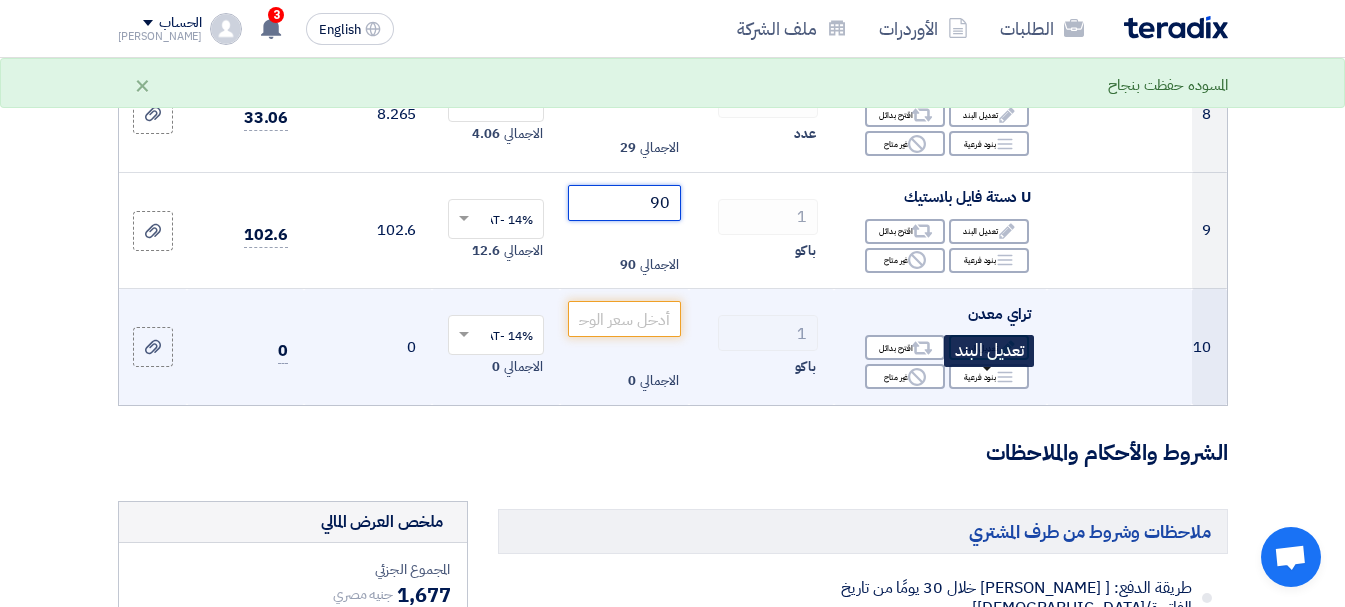 type on "90" 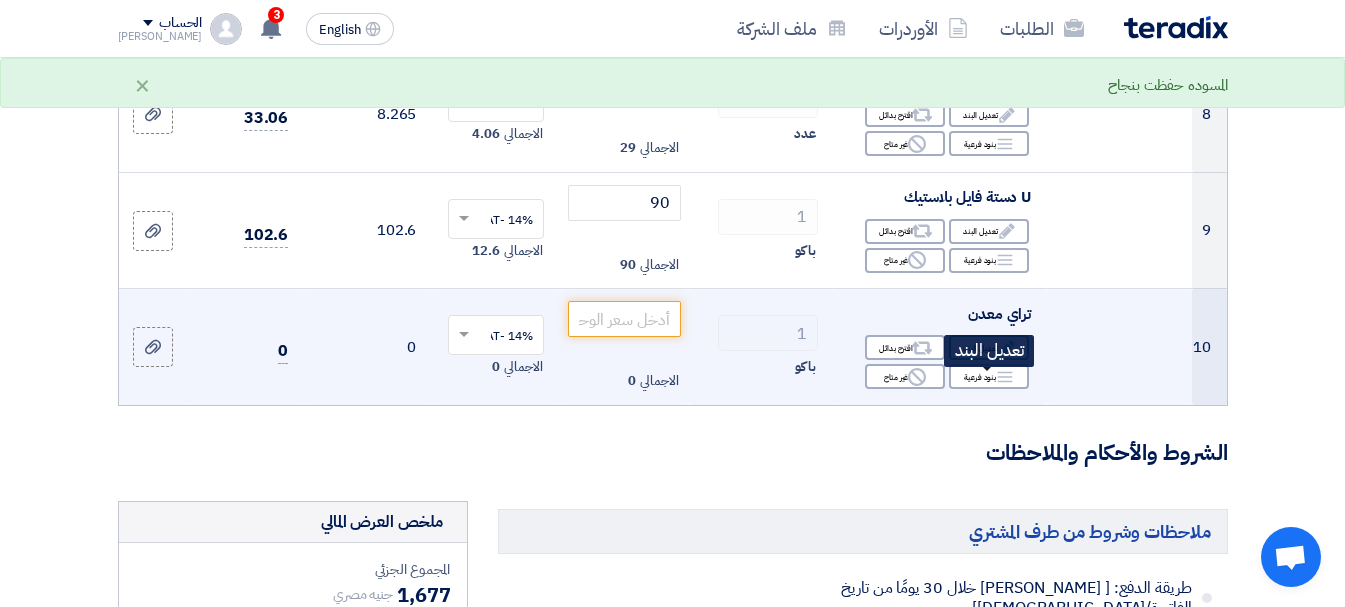 click on "Edit
تعديل البند" 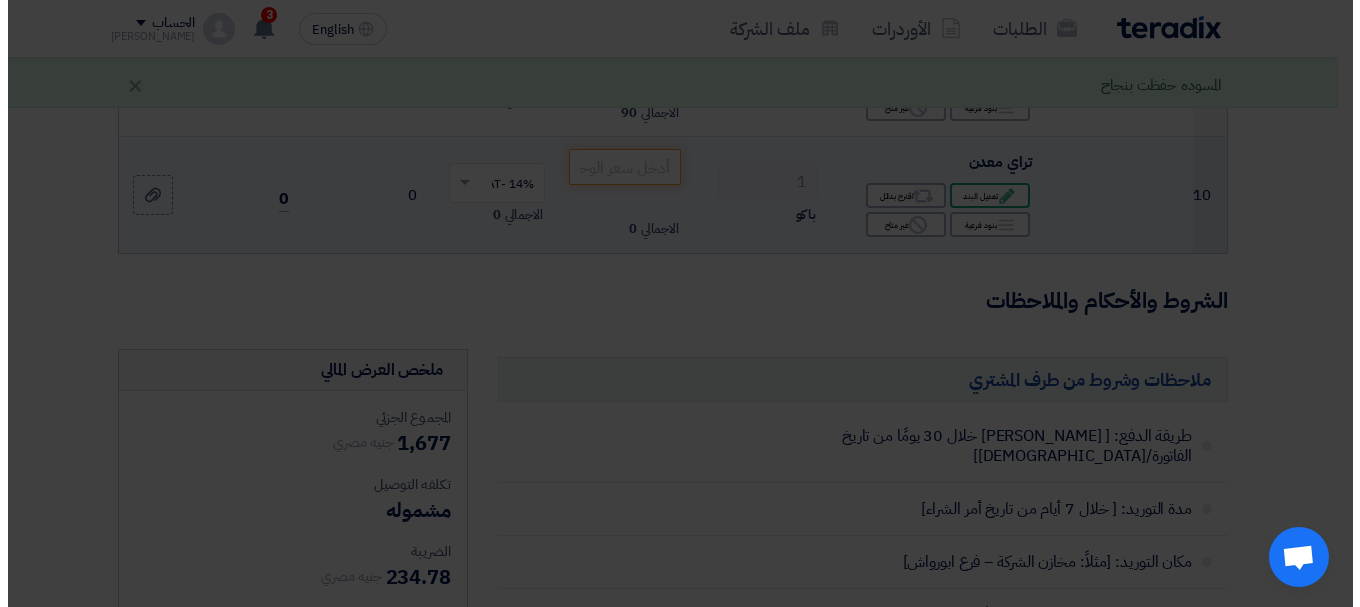 scroll, scrollTop: 1048, scrollLeft: 0, axis: vertical 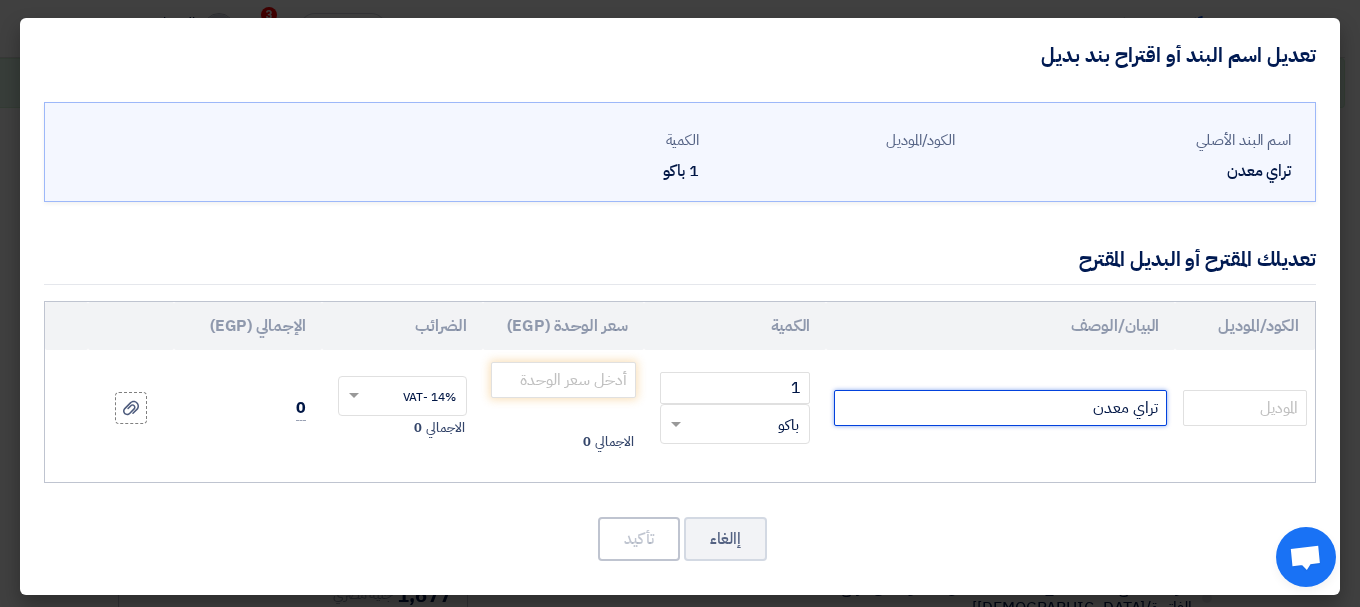 click on "تراي معدن" 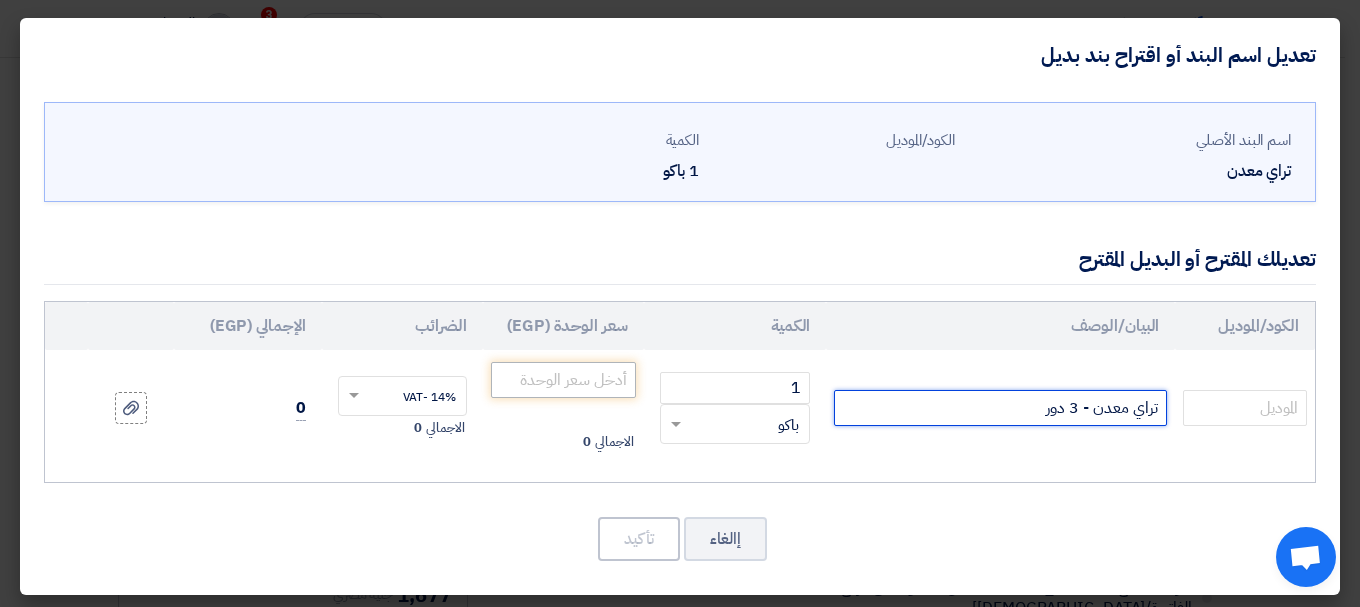 type on "تراي معدن - 3 دور" 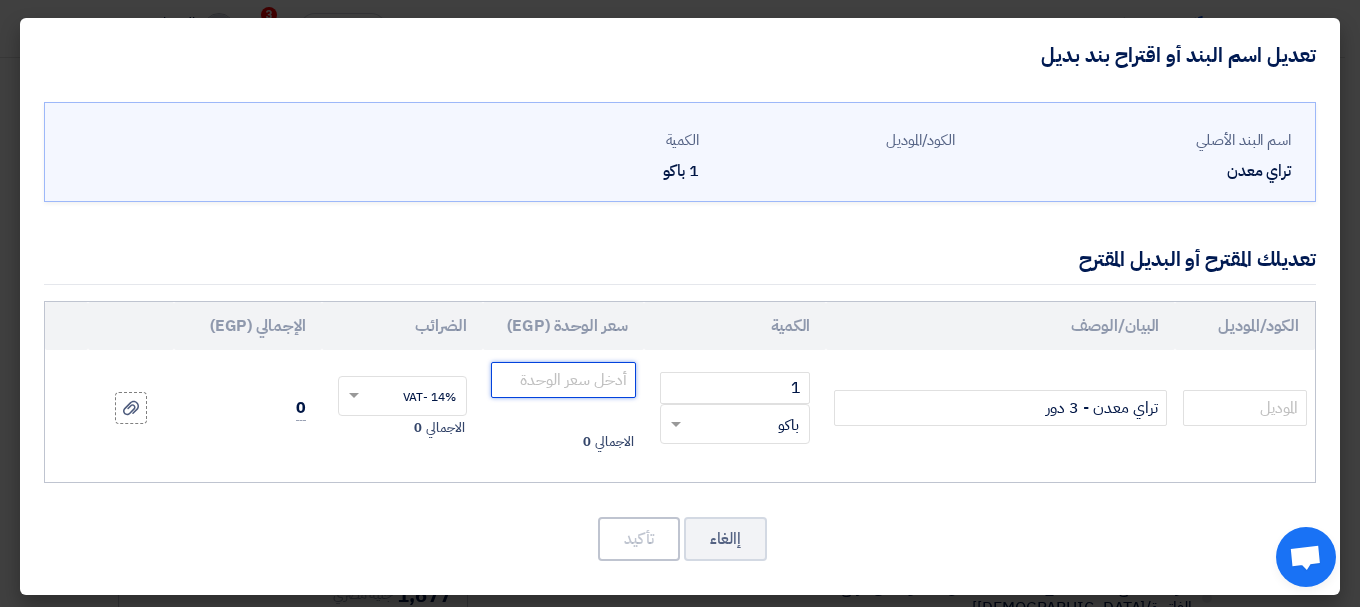 click 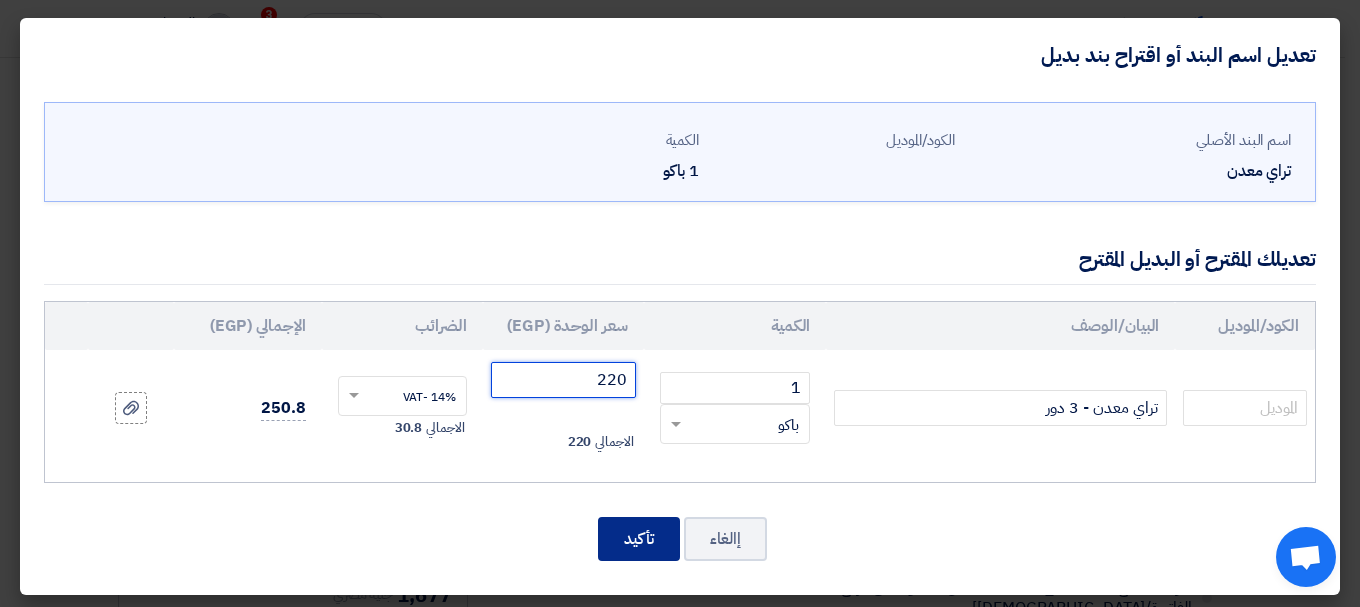 type on "220" 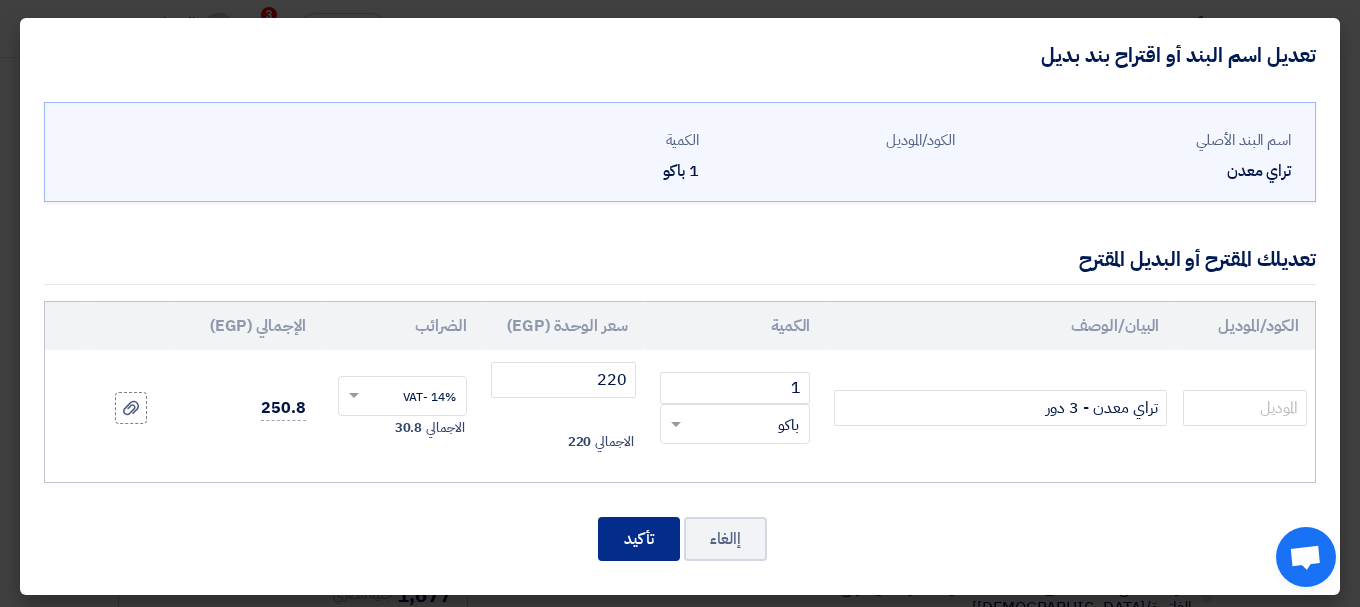 click on "تأكيد" 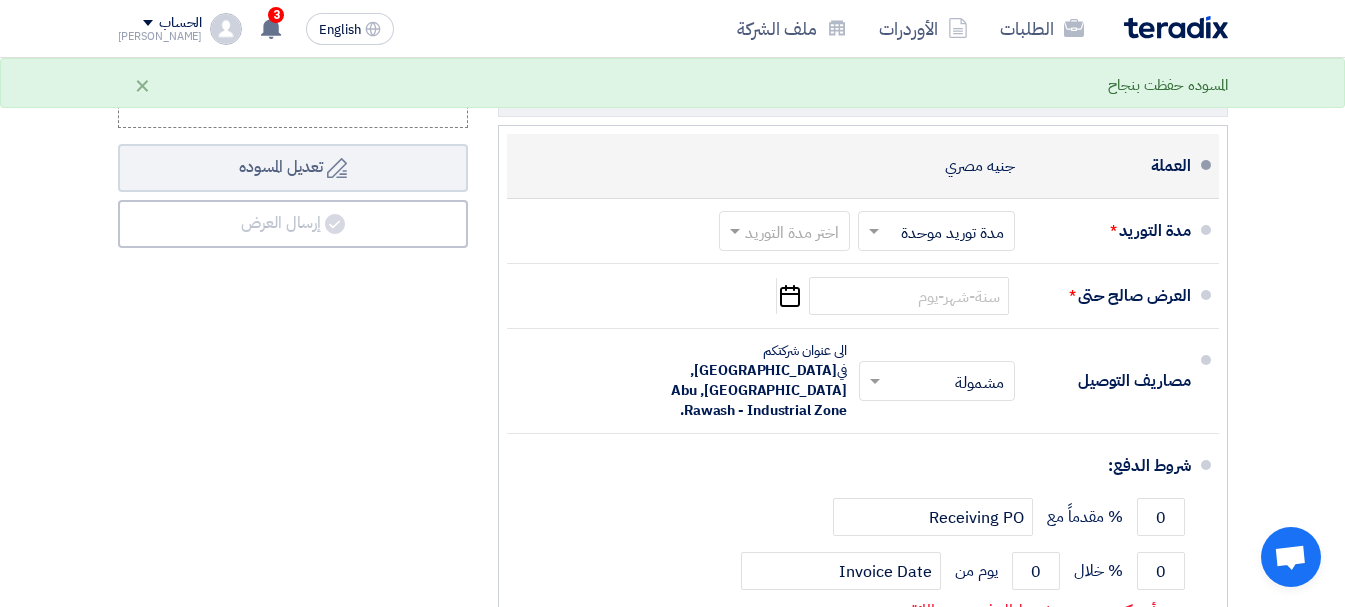 scroll, scrollTop: 2100, scrollLeft: 0, axis: vertical 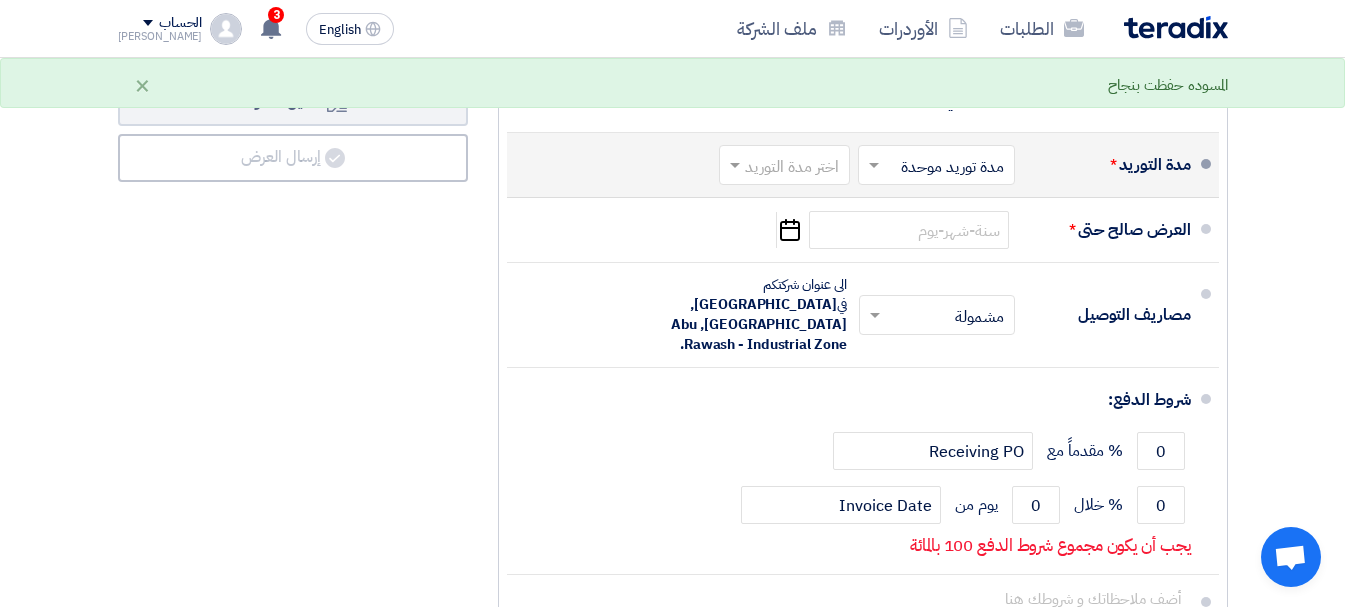 click 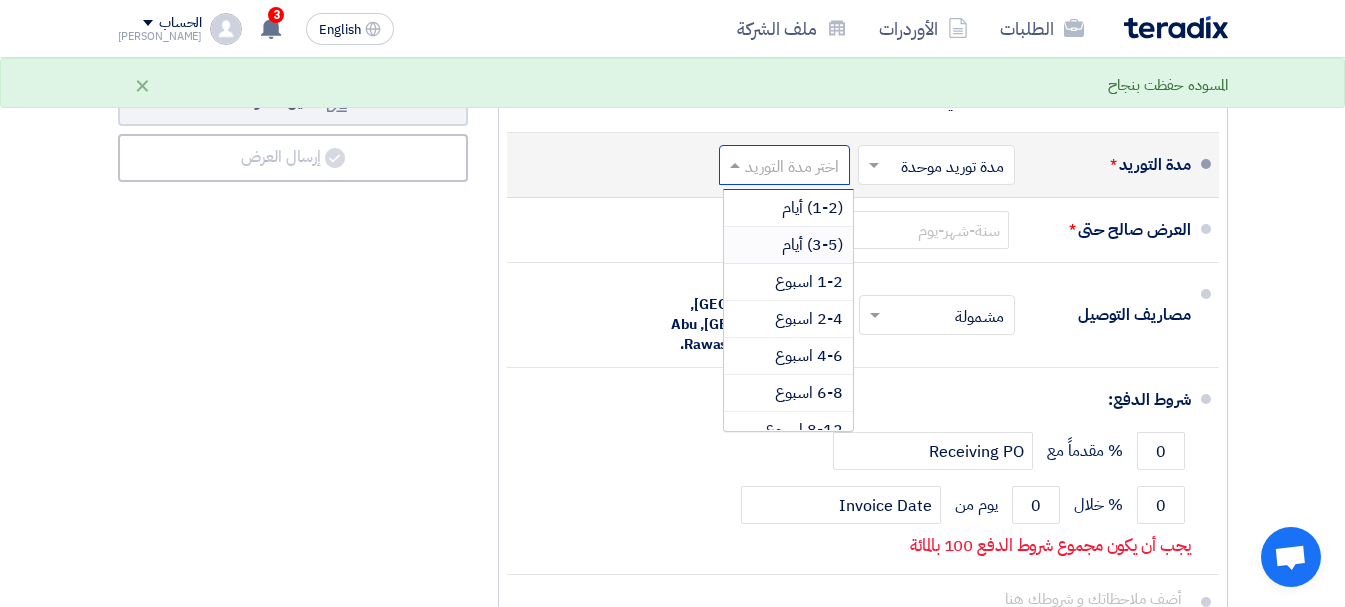 click on "(3-5) أيام" at bounding box center [812, 245] 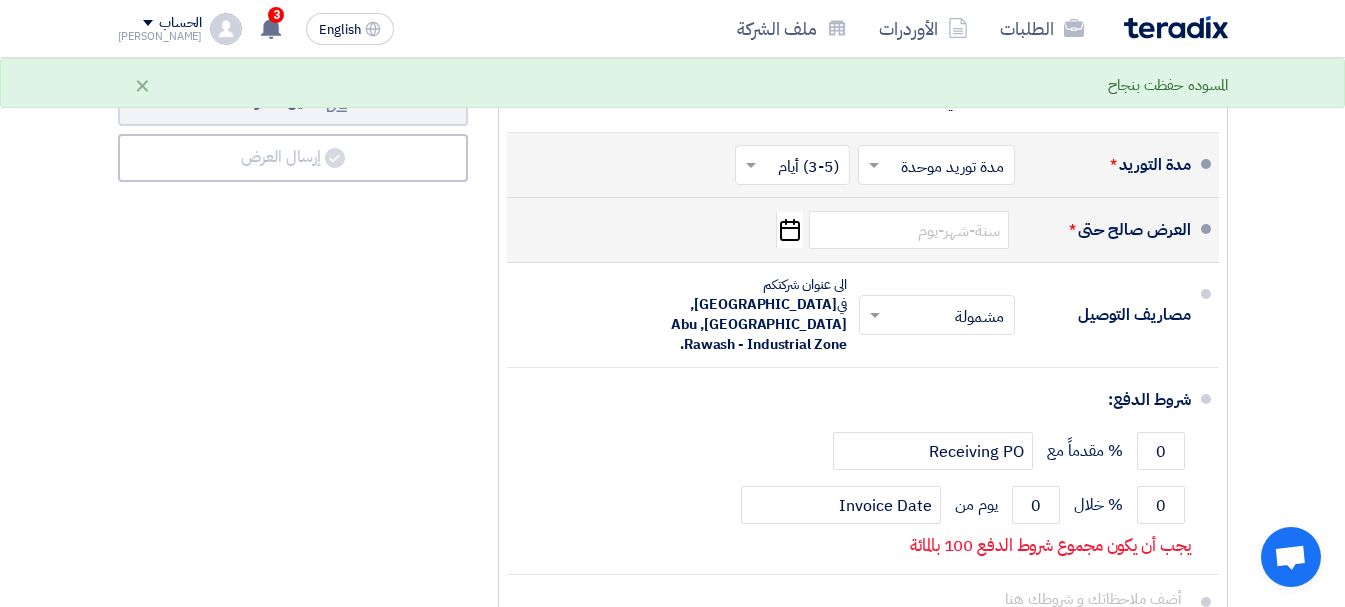 click on "Pick a date" 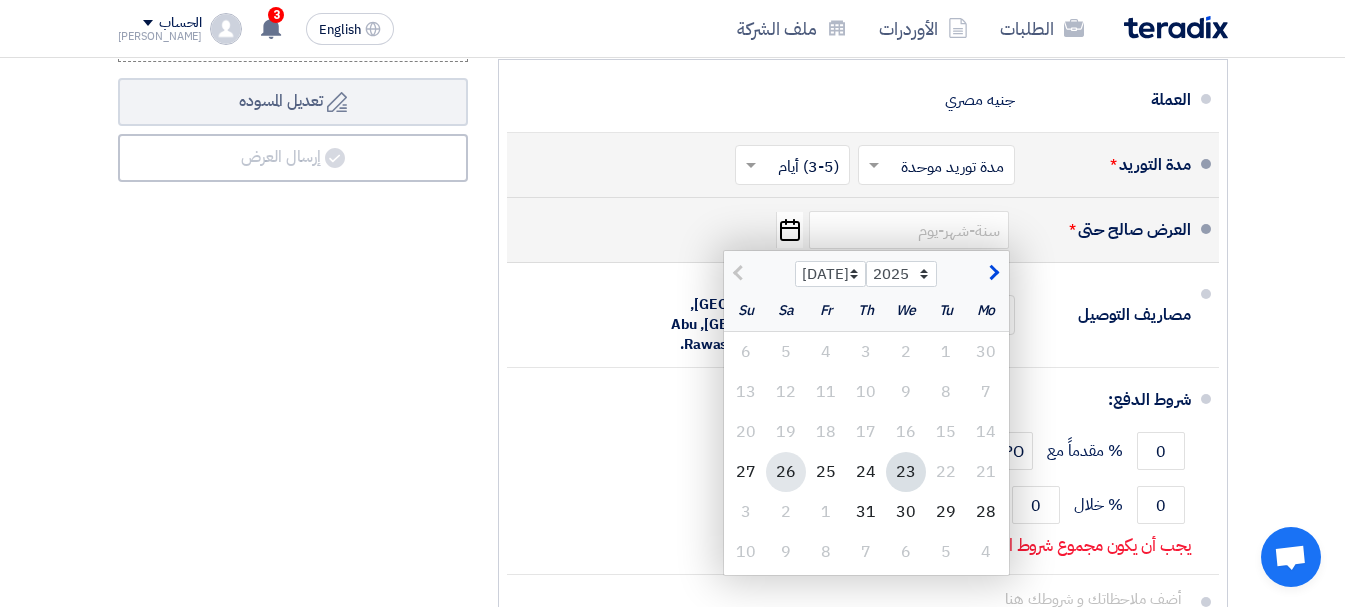 click on "26" 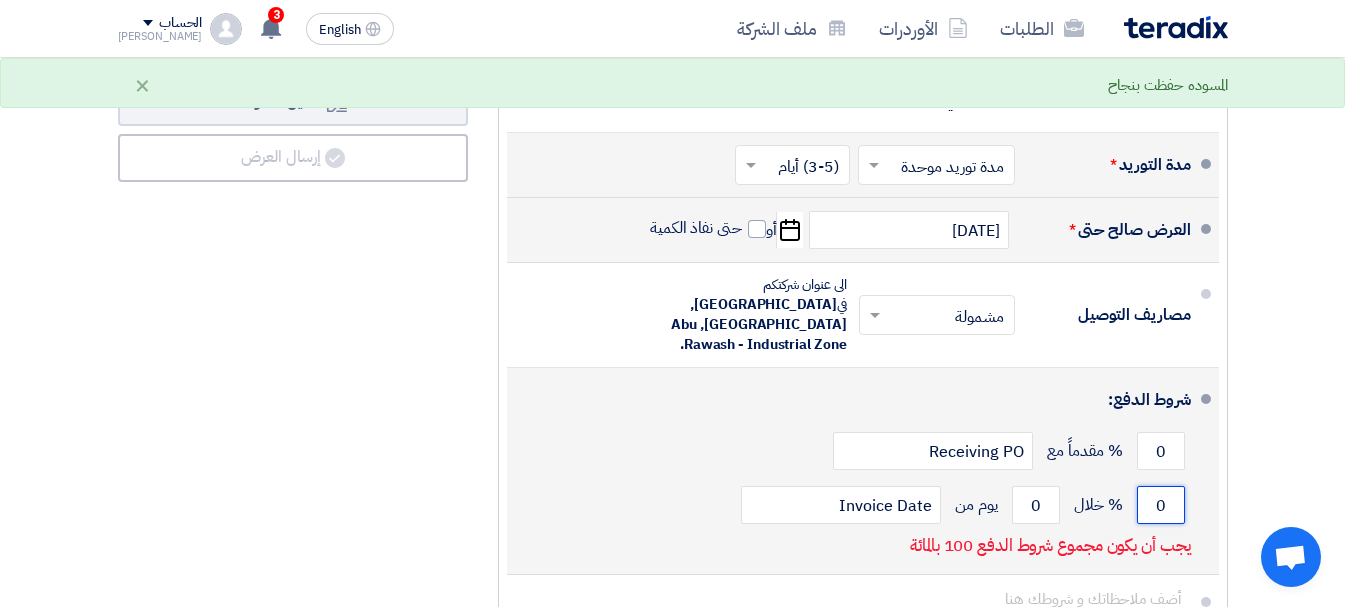 click on "0" 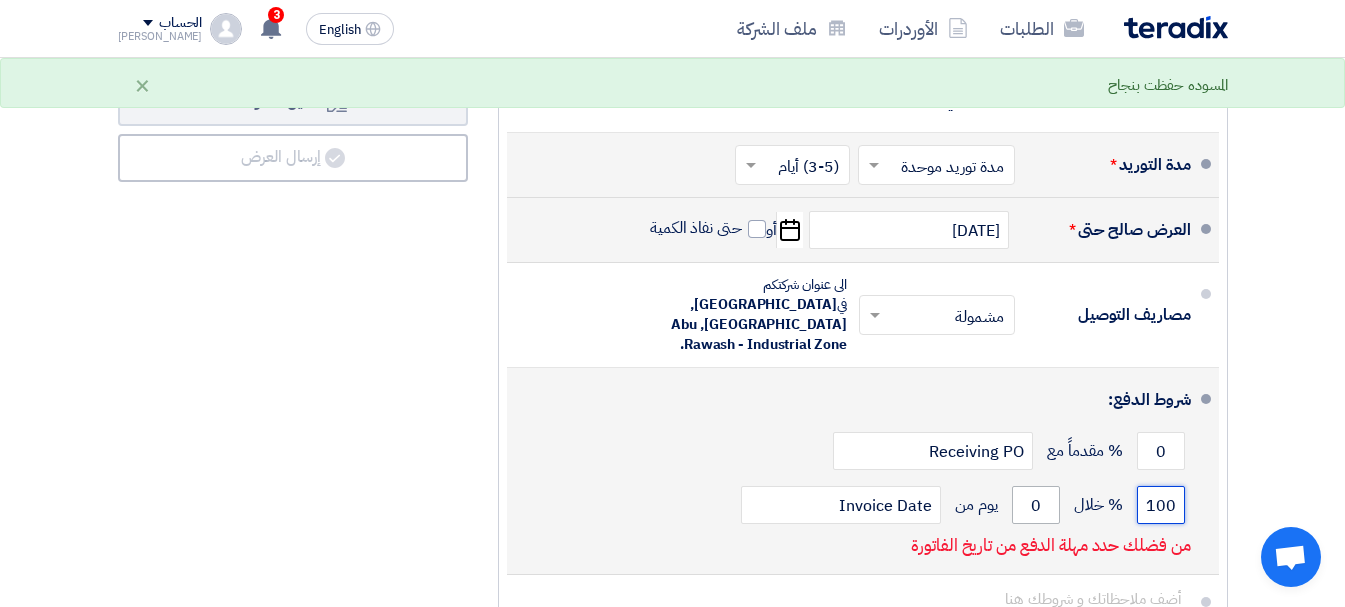 type on "100" 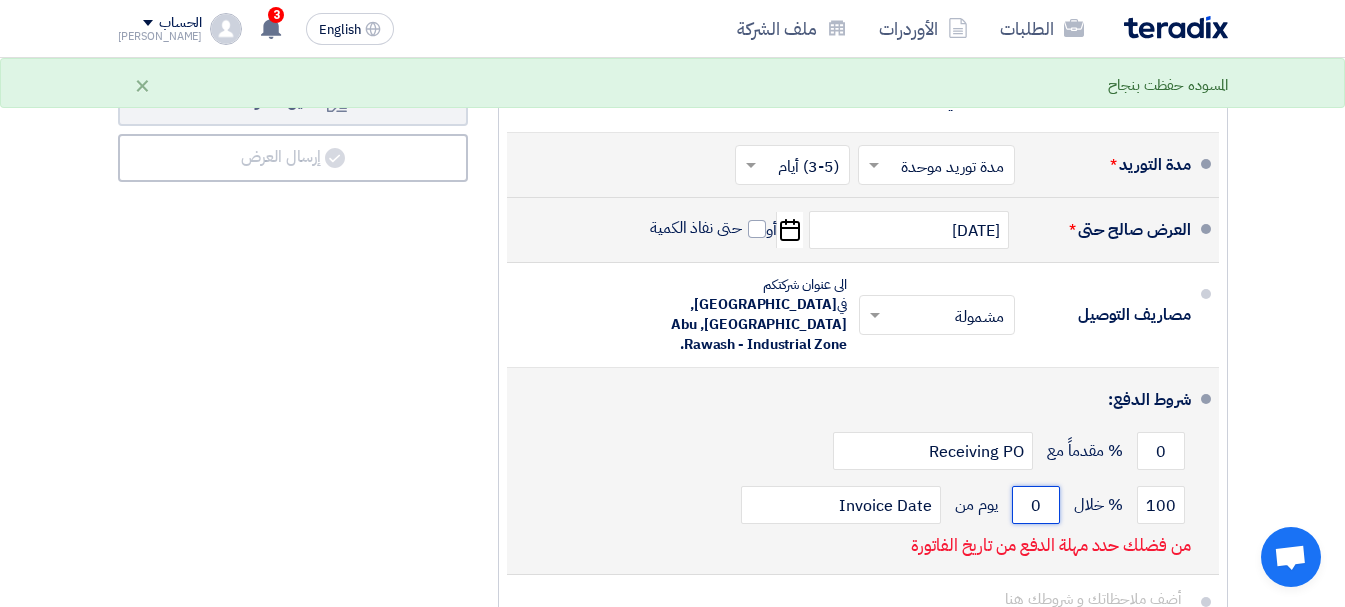 click on "0" 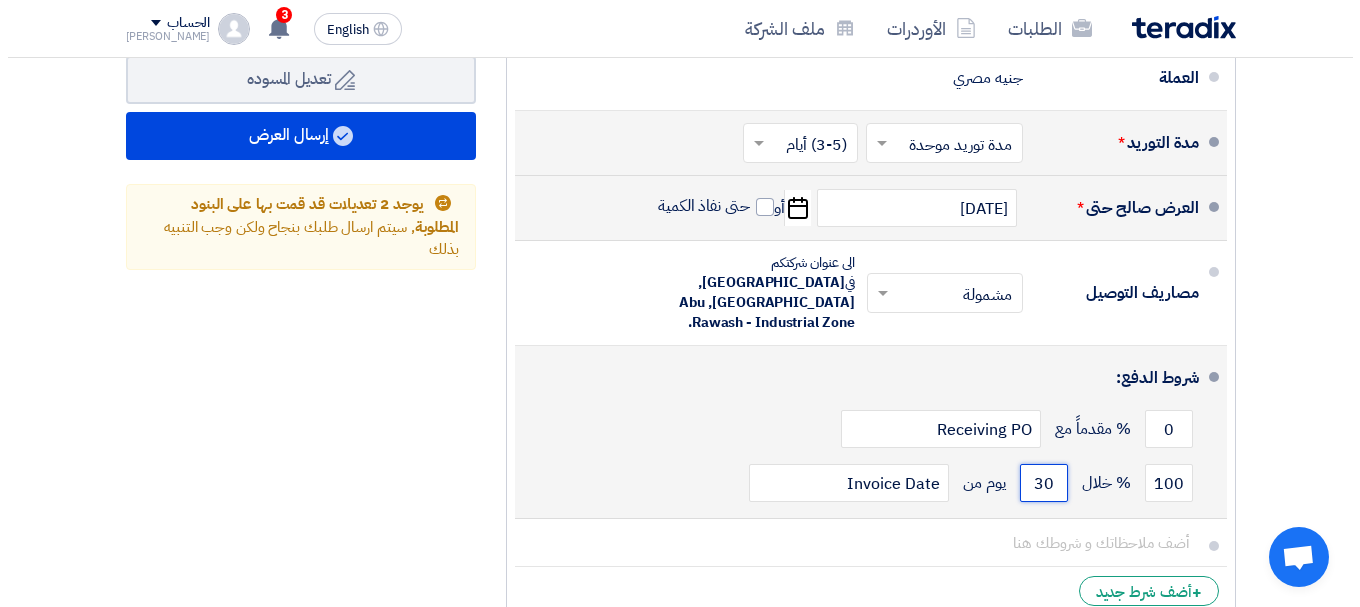 scroll, scrollTop: 2100, scrollLeft: 0, axis: vertical 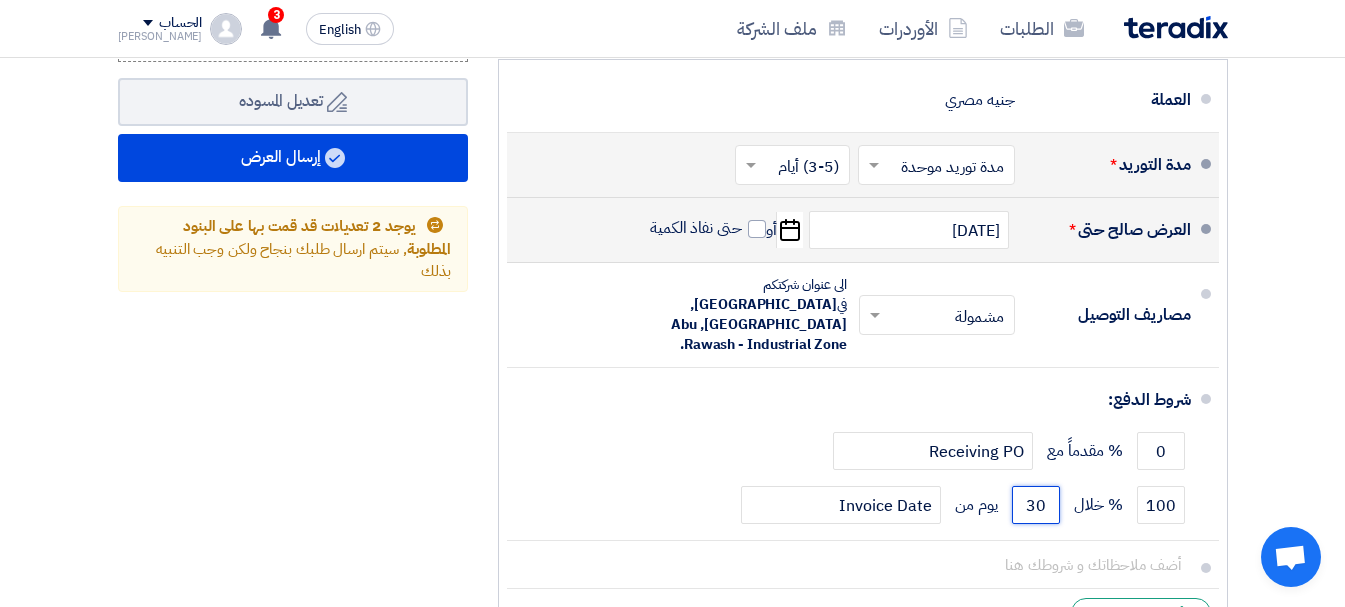 type on "30" 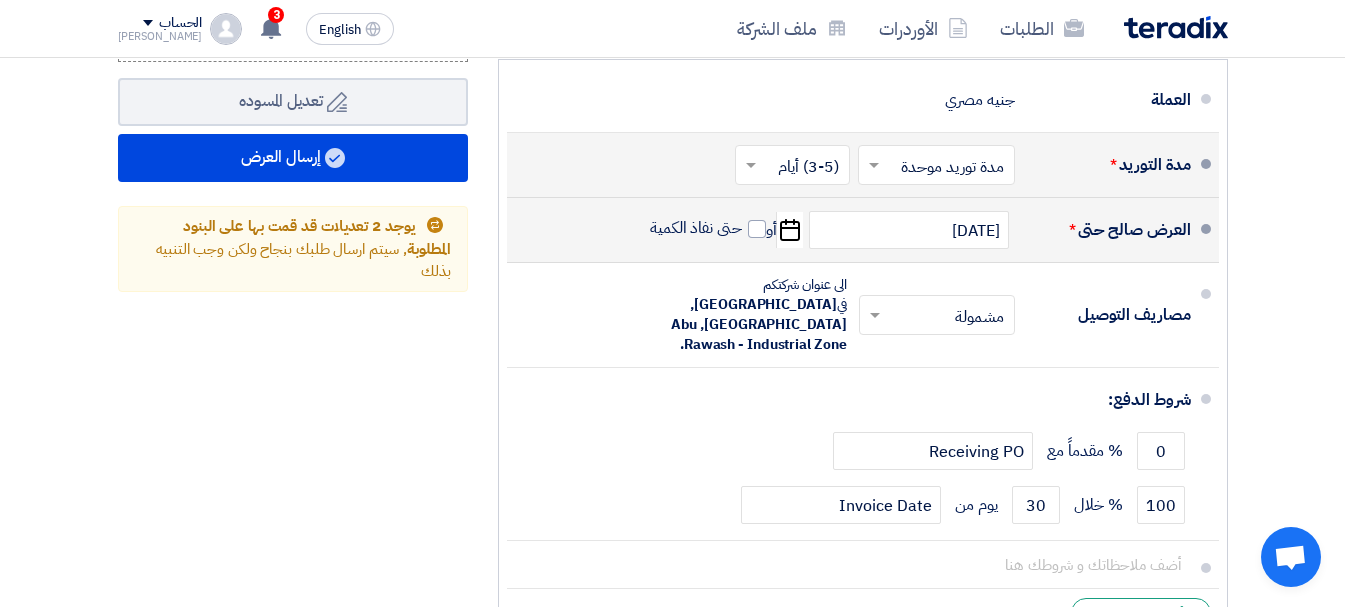 click on "ملخص العرض المالي
المجموع الجزئي
جنيه مصري
1,897
تكلفه التوصيل" 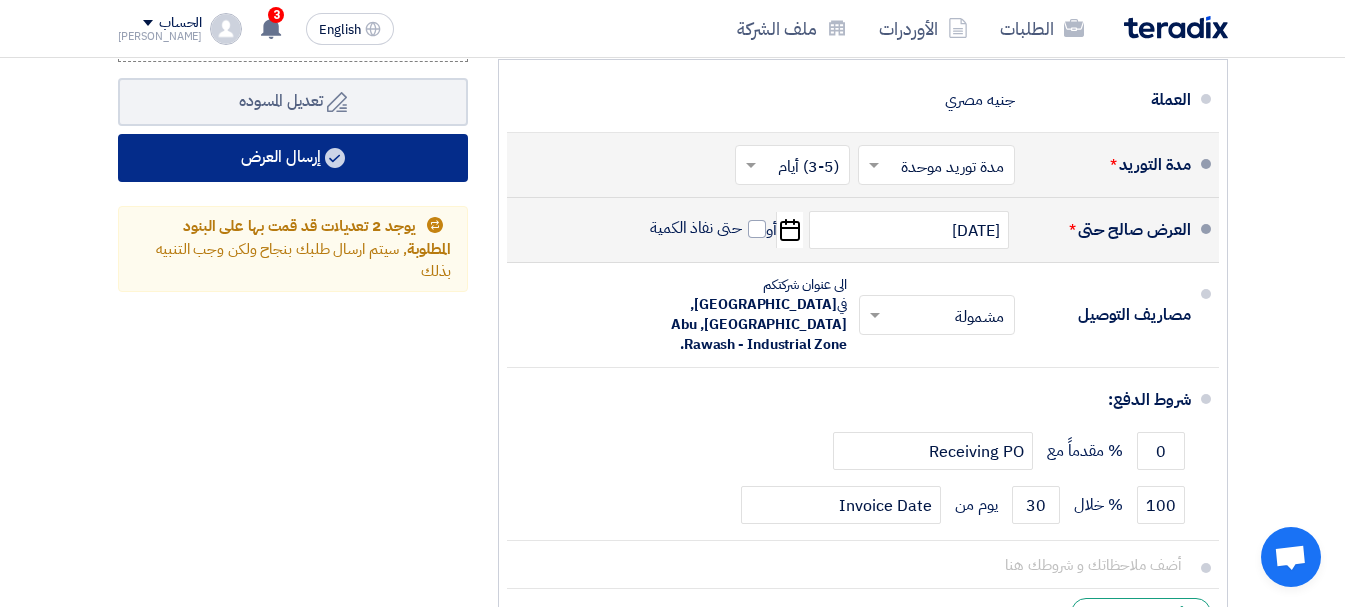 click on "إرسال العرض" 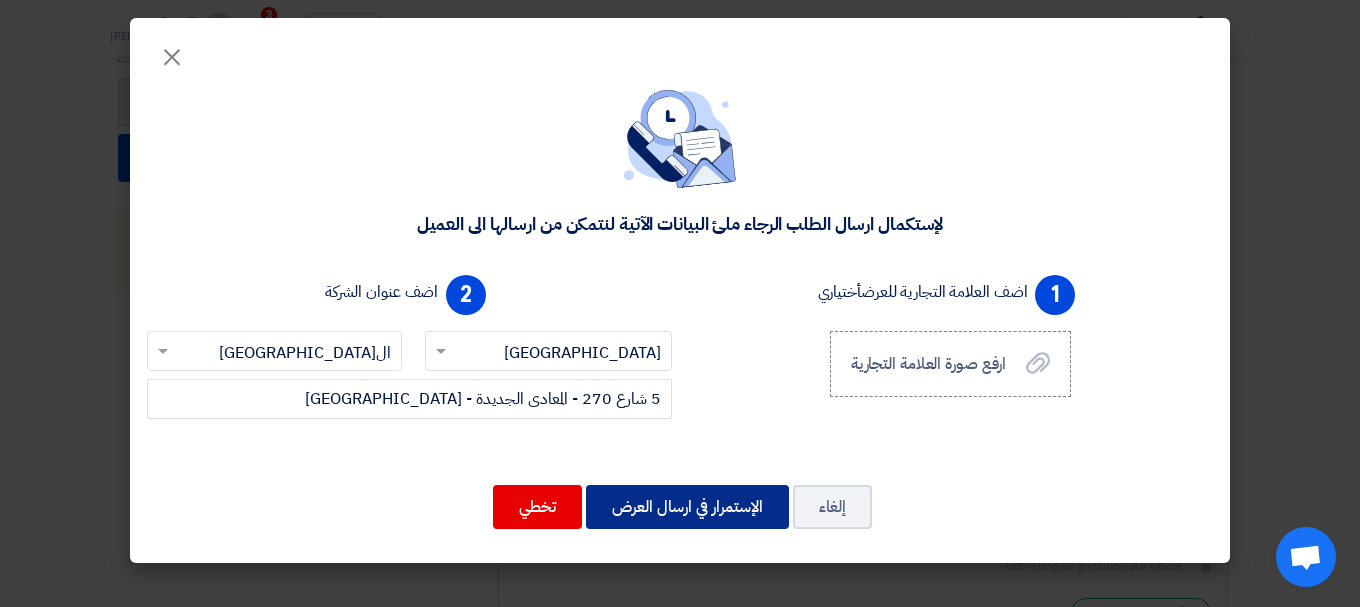 click on "الإستمرار في ارسال العرض" 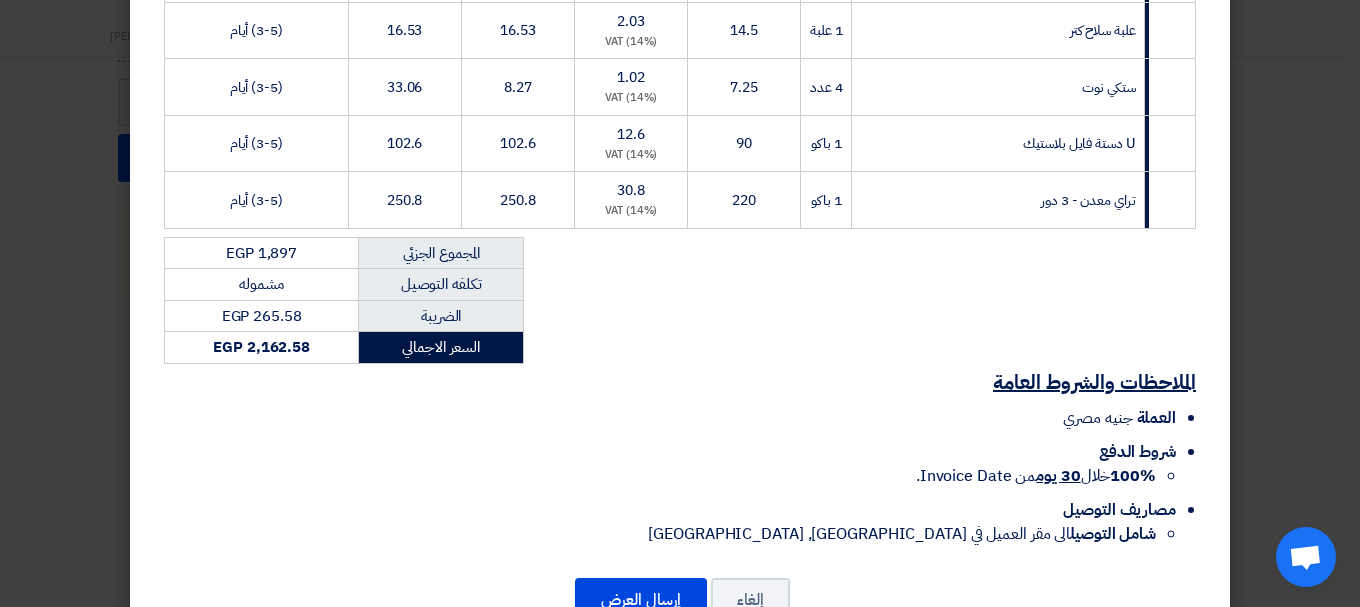 scroll, scrollTop: 803, scrollLeft: 0, axis: vertical 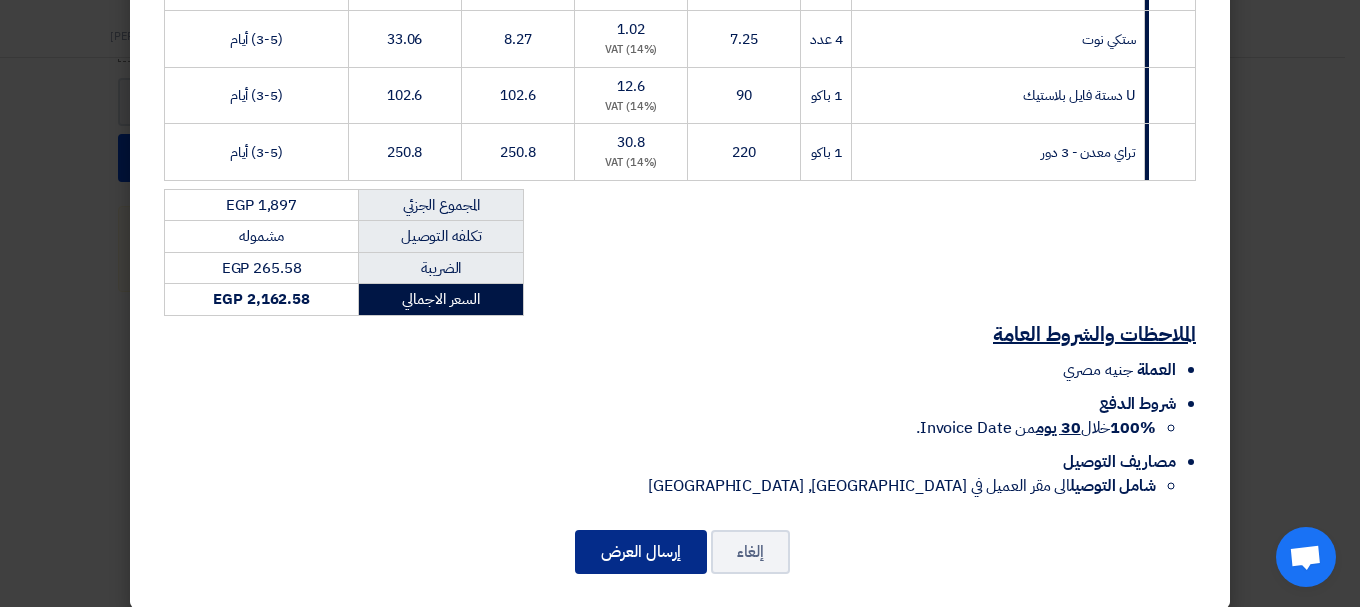 click on "إرسال العرض" 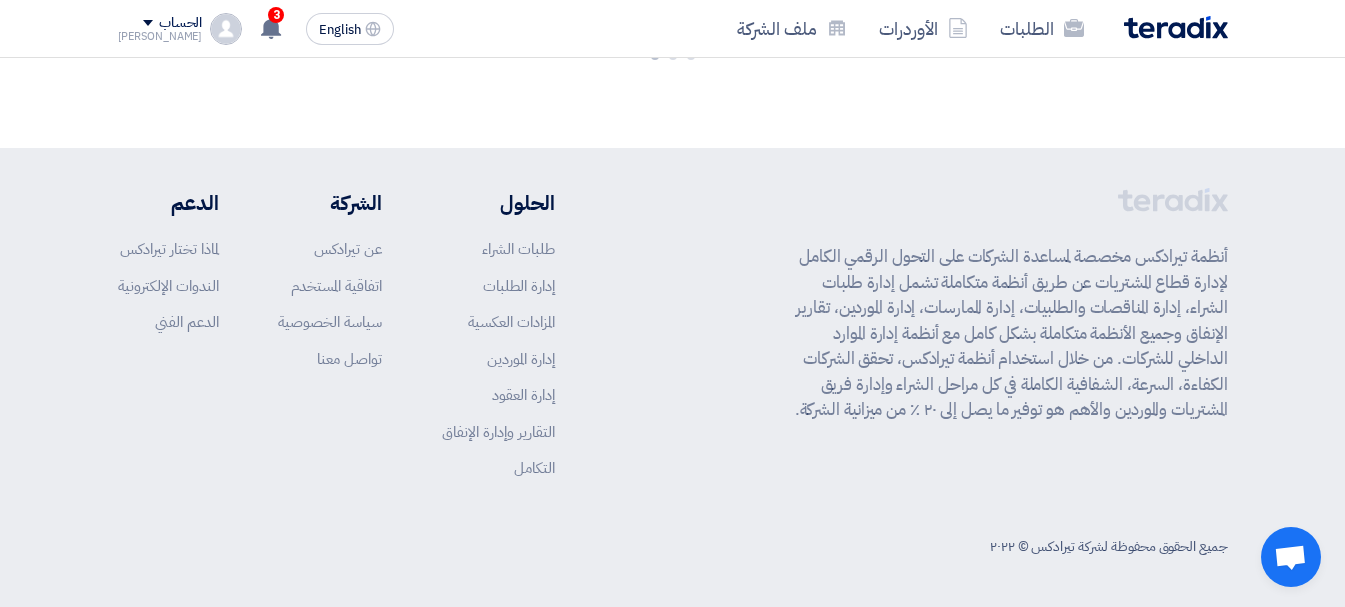 scroll, scrollTop: 1939, scrollLeft: 0, axis: vertical 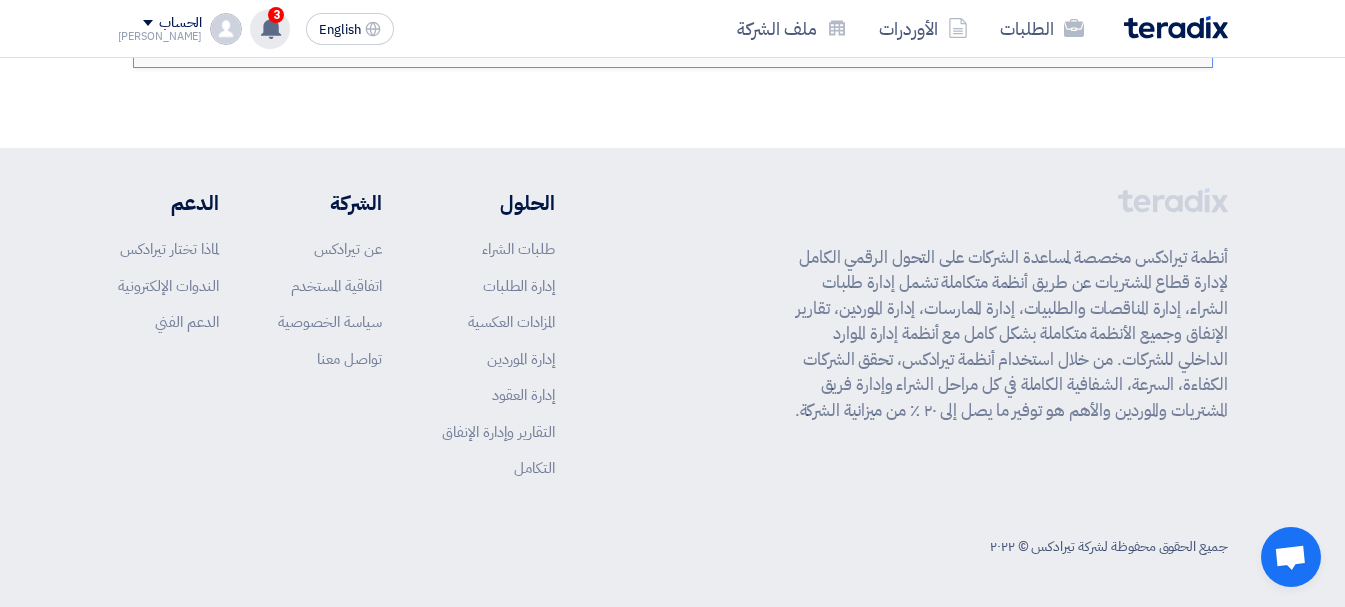 click 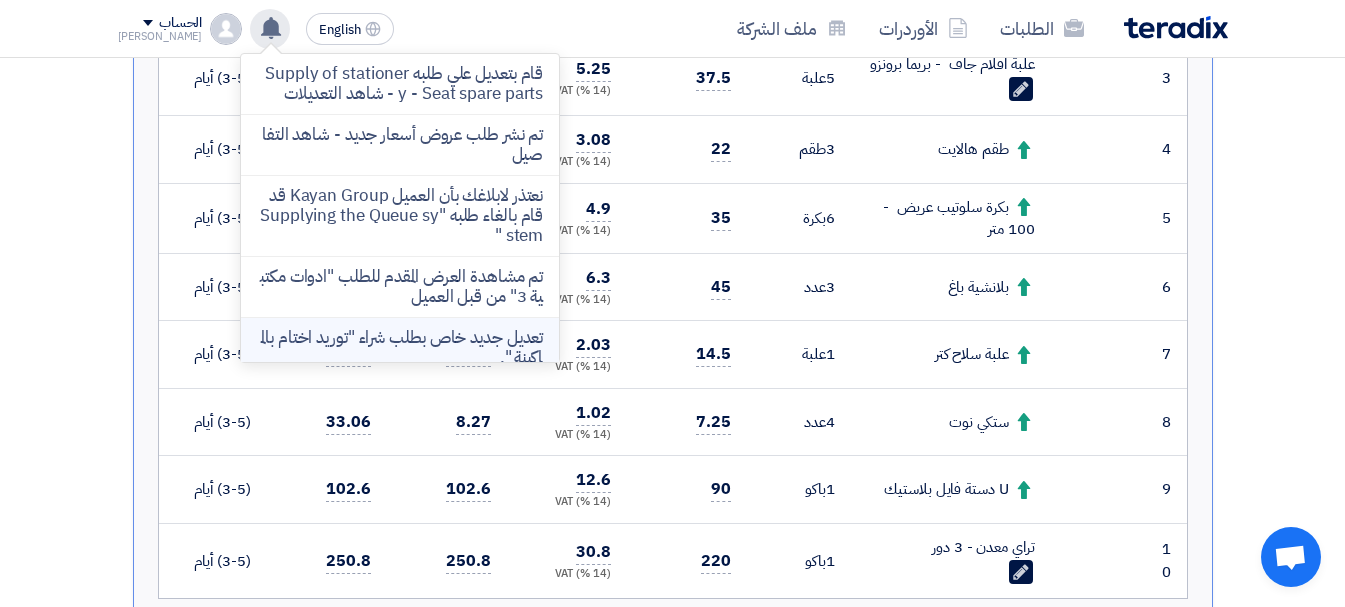 scroll, scrollTop: 939, scrollLeft: 0, axis: vertical 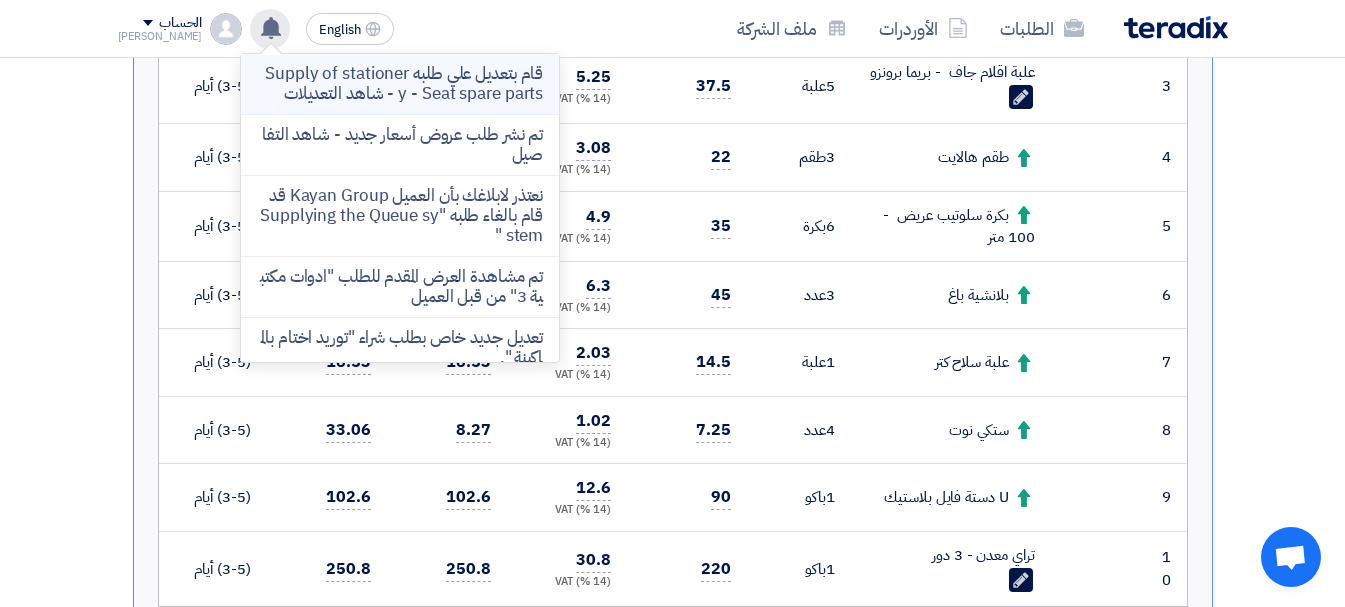 click on "قام بتعديل علي طلبه Supply of stationery - Seat spare parts - شاهد التعديلات" 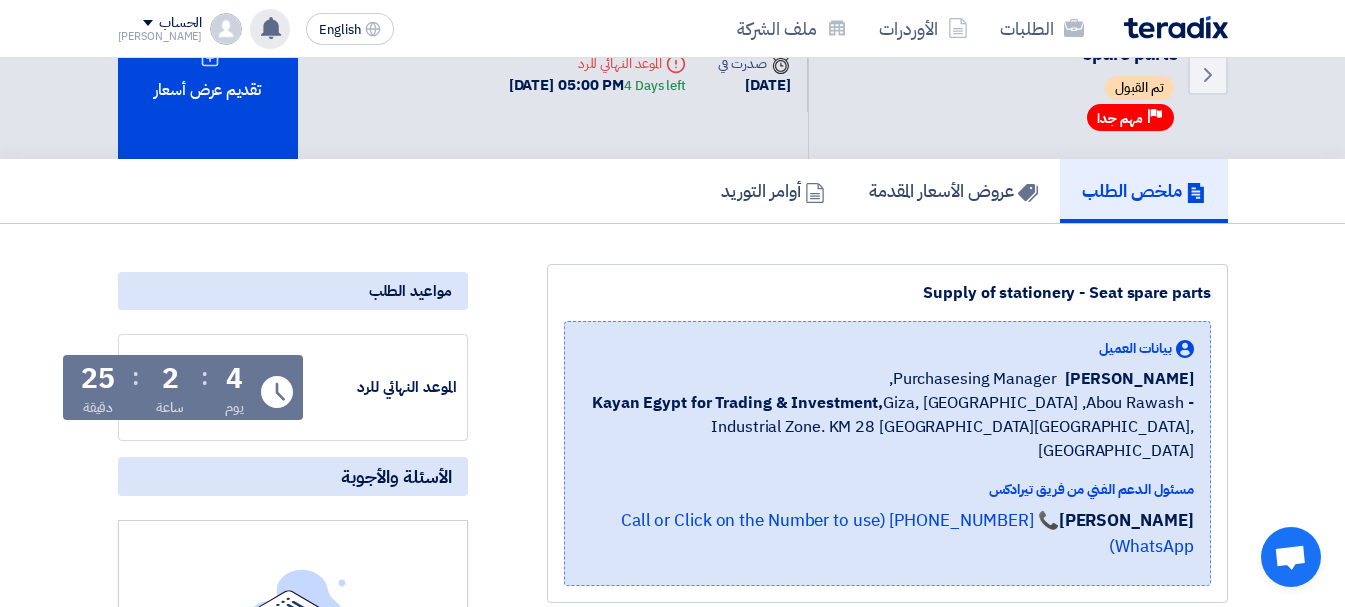 scroll, scrollTop: 0, scrollLeft: 0, axis: both 